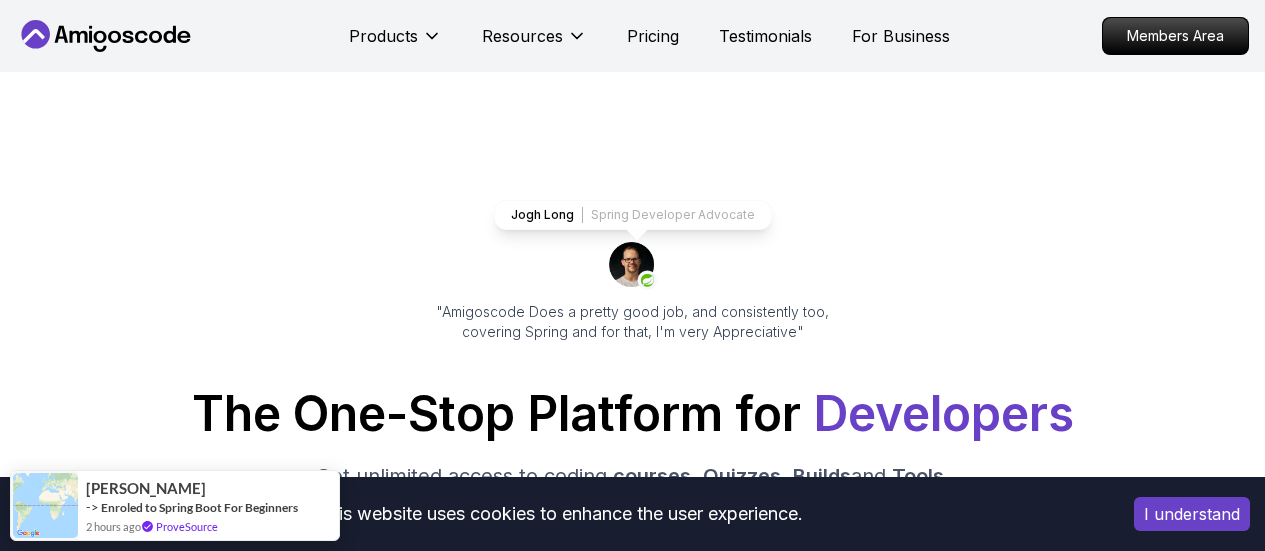 scroll, scrollTop: 538, scrollLeft: 0, axis: vertical 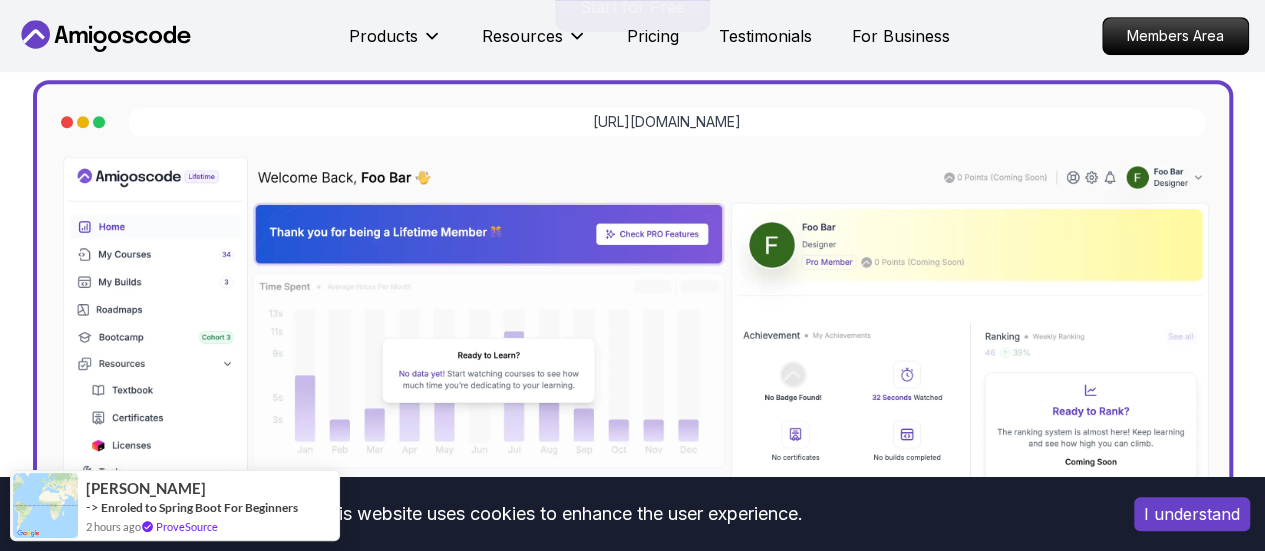 click on "I understand" at bounding box center [1192, 514] 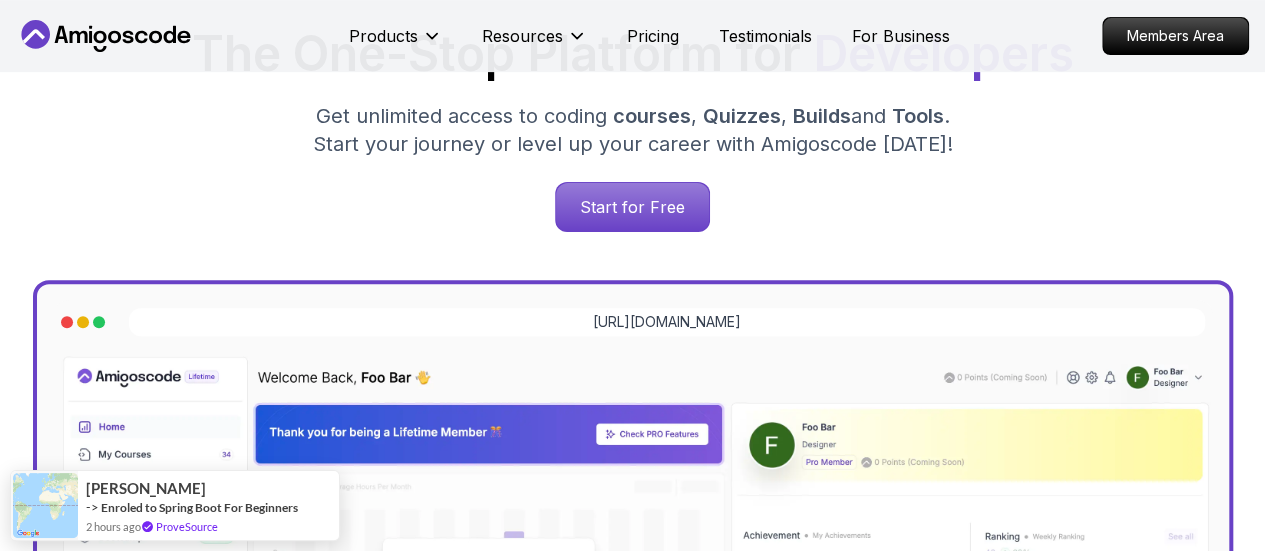 scroll, scrollTop: 360, scrollLeft: 0, axis: vertical 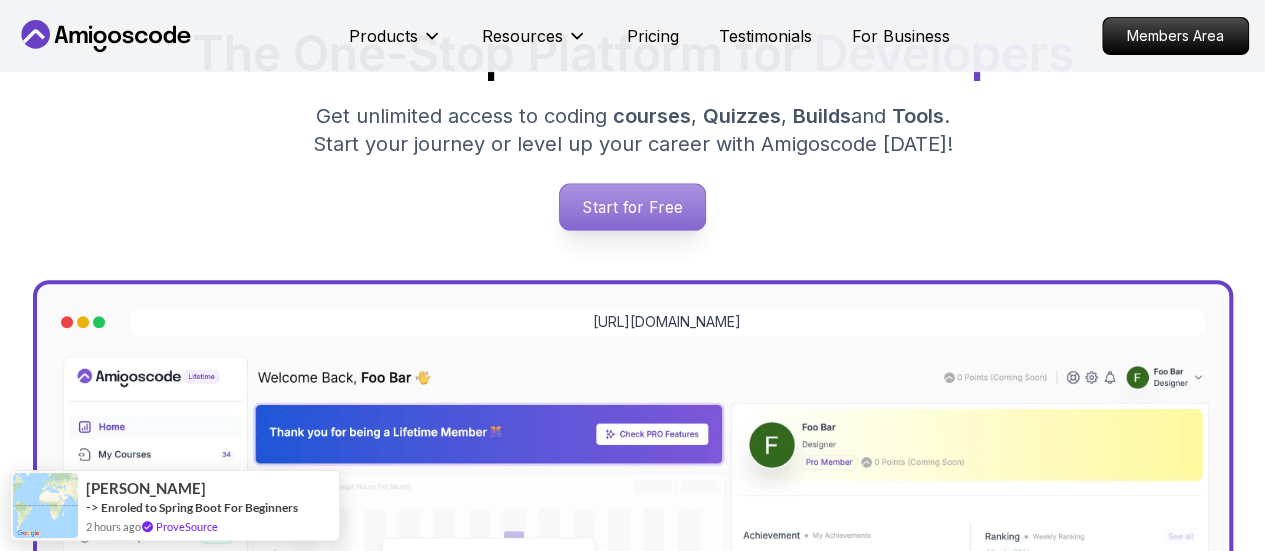 click on "Start for Free" at bounding box center [632, 207] 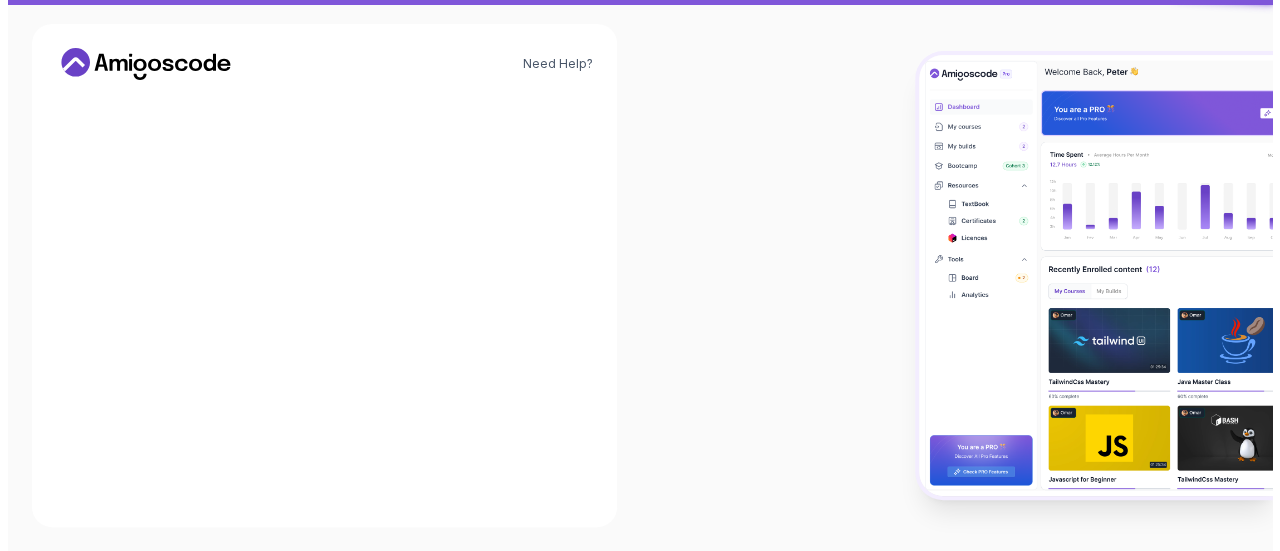 scroll, scrollTop: 0, scrollLeft: 0, axis: both 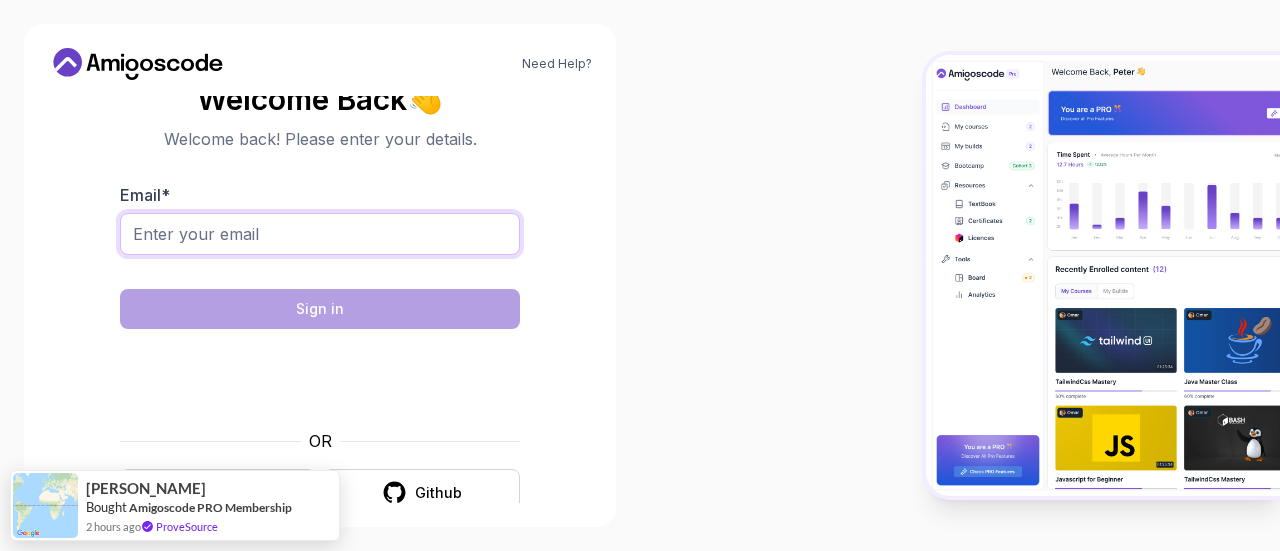 click on "Email *" at bounding box center [320, 234] 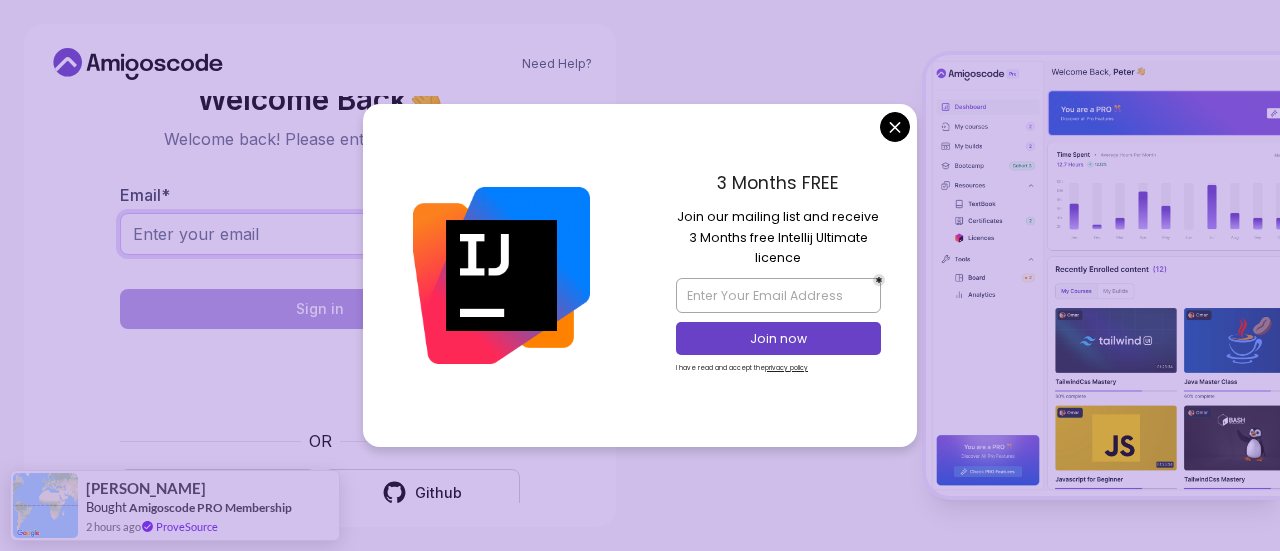 type on "samar.fehri5@gmail.com" 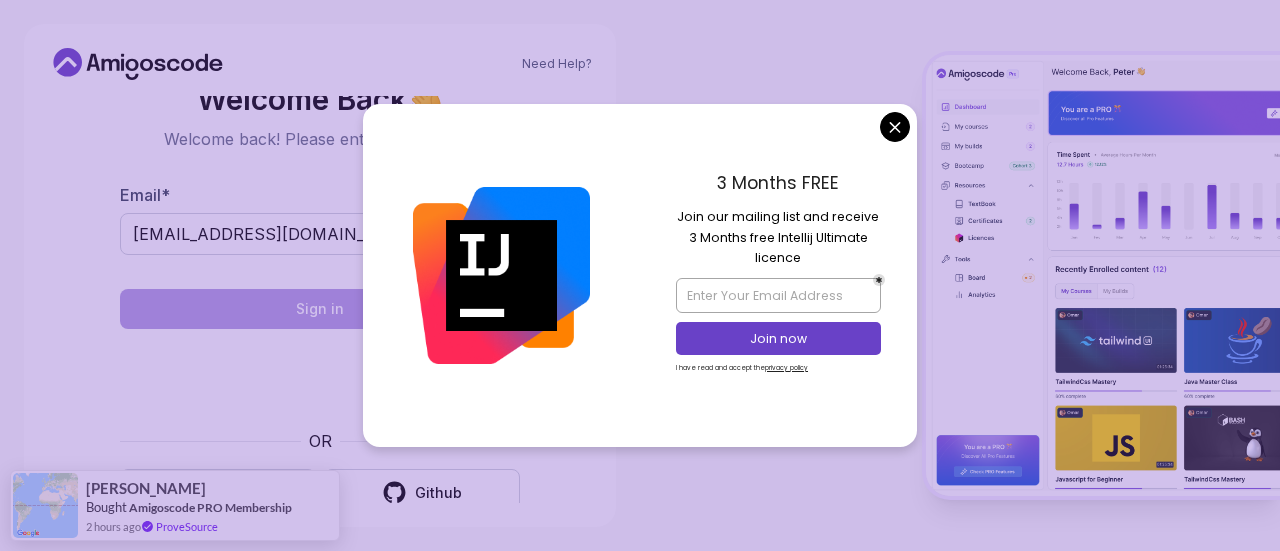 click on "3 Months FREE Join our mailing list and receive 3 Months free Intellij Ultimate licence Join now I have read and accept the  privacy policy" at bounding box center [778, 275] 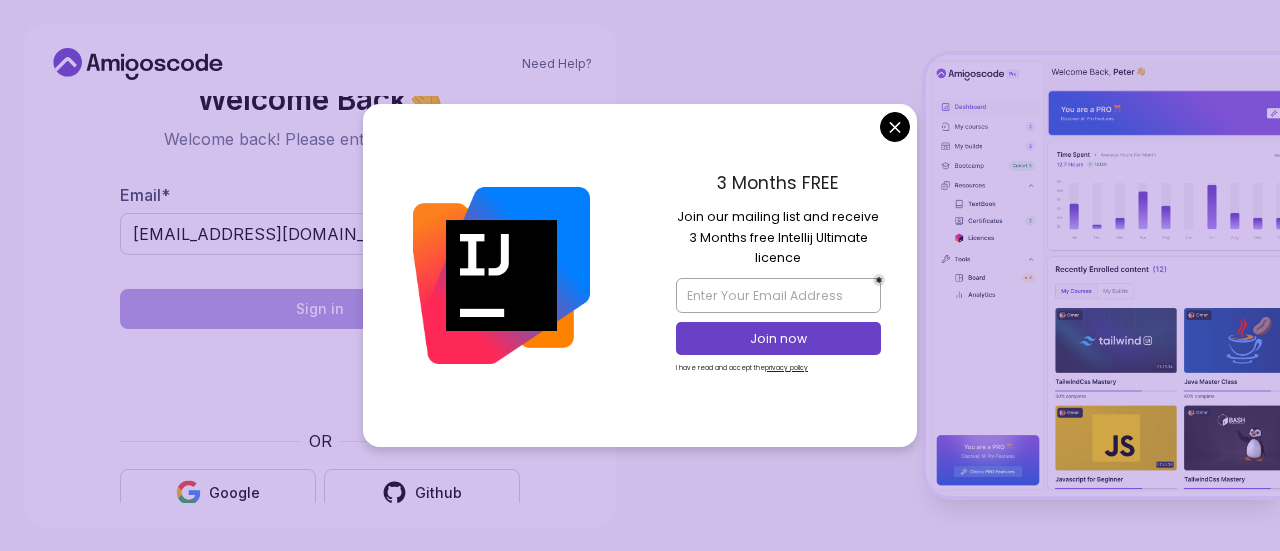 click on "Need Help? Welcome Back 👋 Welcome back! Please enter your details. Email * samar.fehri5@gmail.com Sign in OR Google Github" at bounding box center [640, 275] 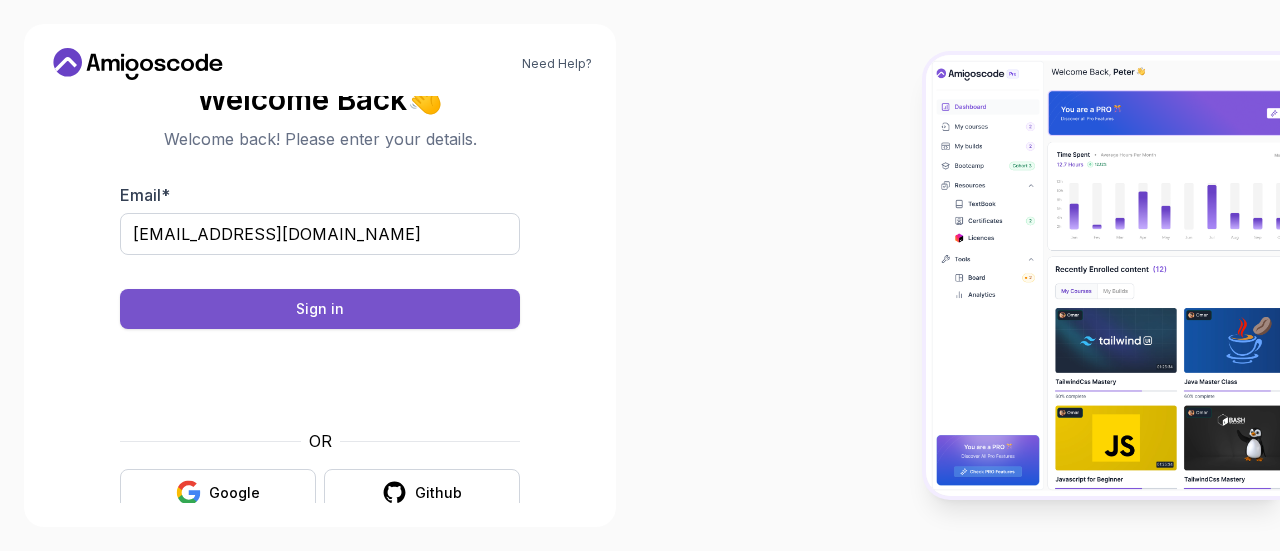 click on "Sign in" at bounding box center [320, 309] 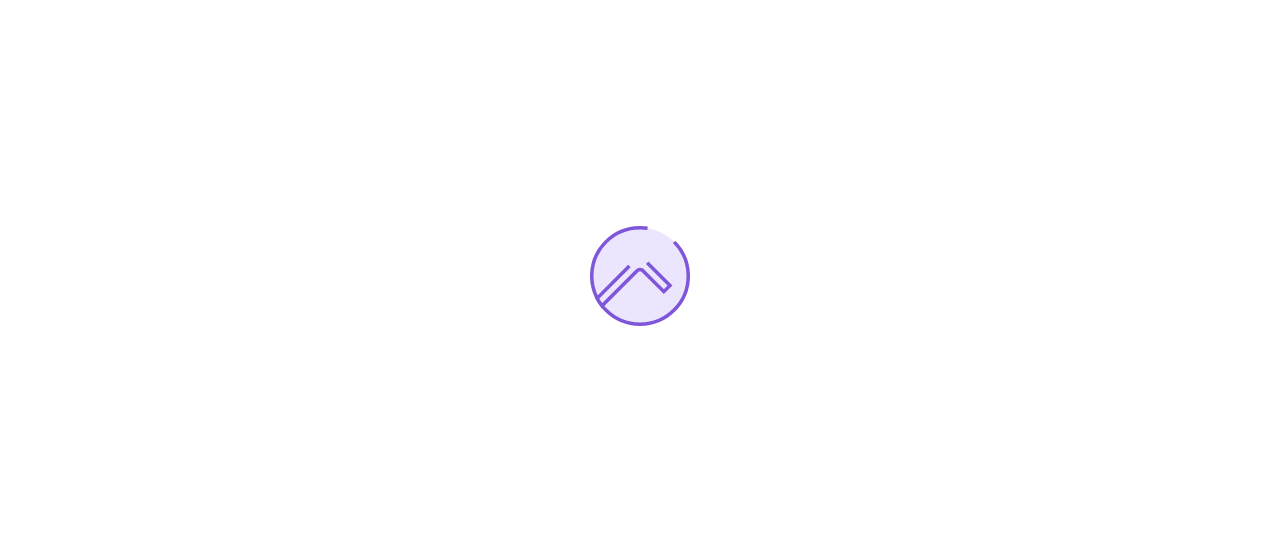 scroll, scrollTop: 0, scrollLeft: 0, axis: both 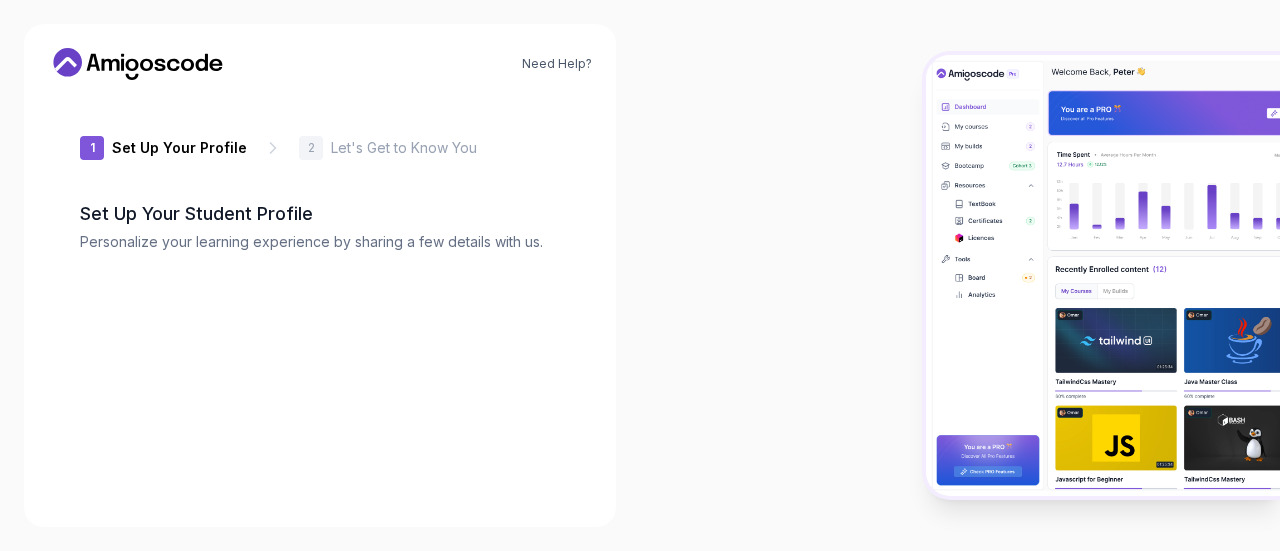 type on "briskottera2a48" 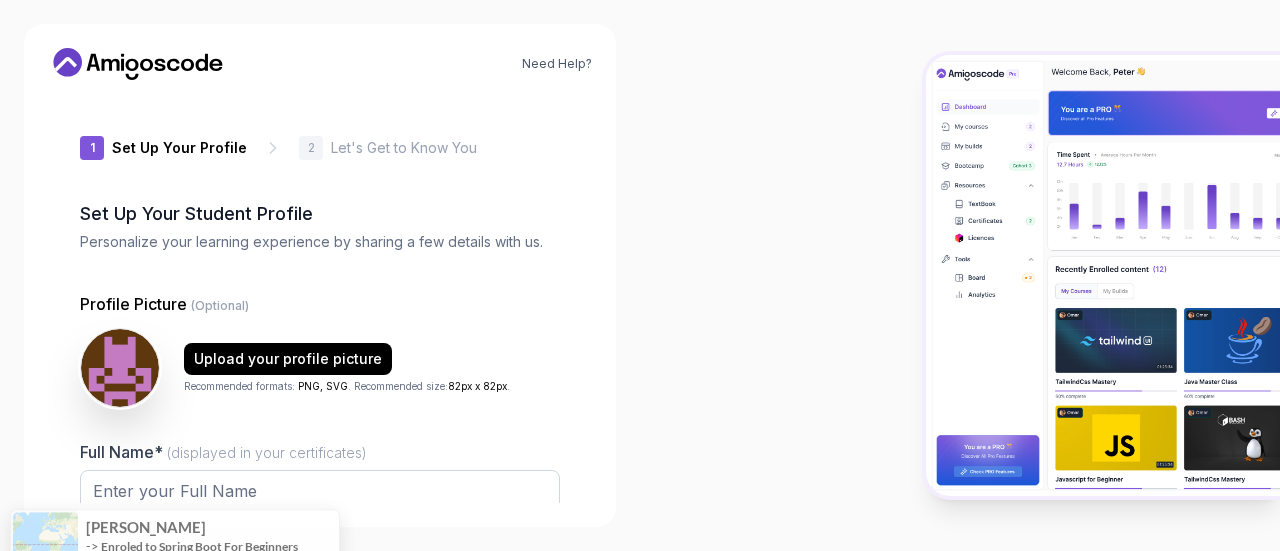 click at bounding box center (960, 275) 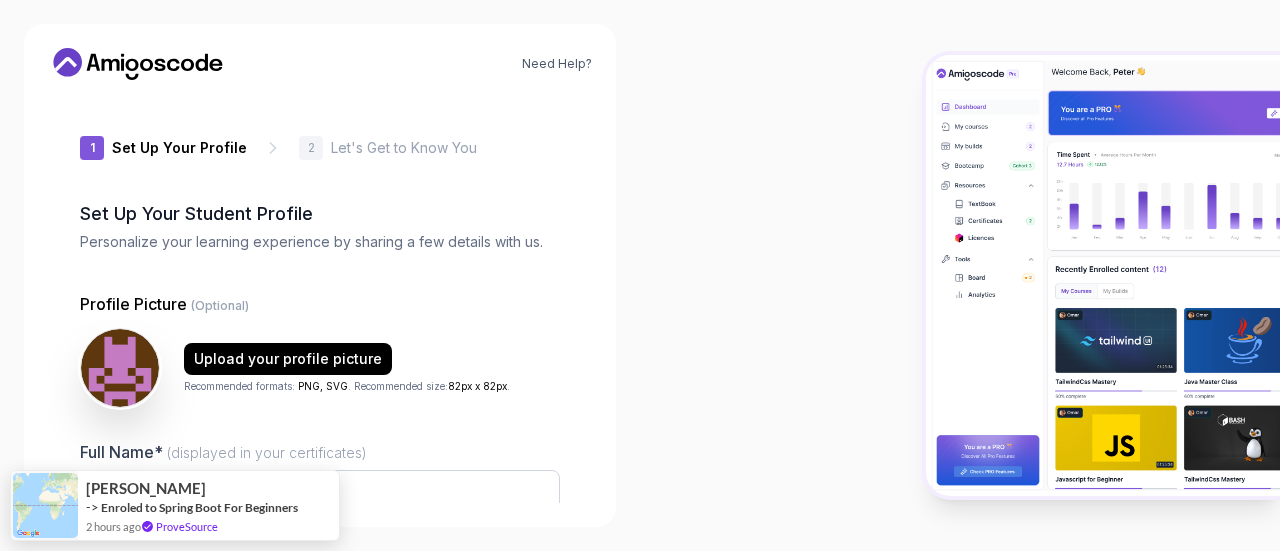 click at bounding box center [960, 275] 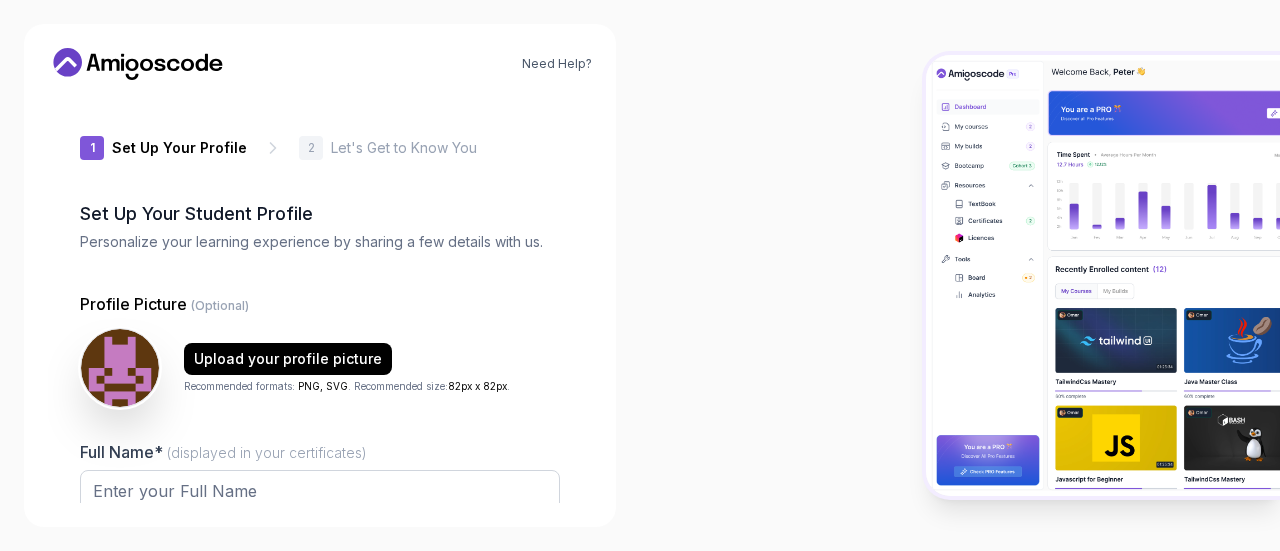 click at bounding box center (960, 275) 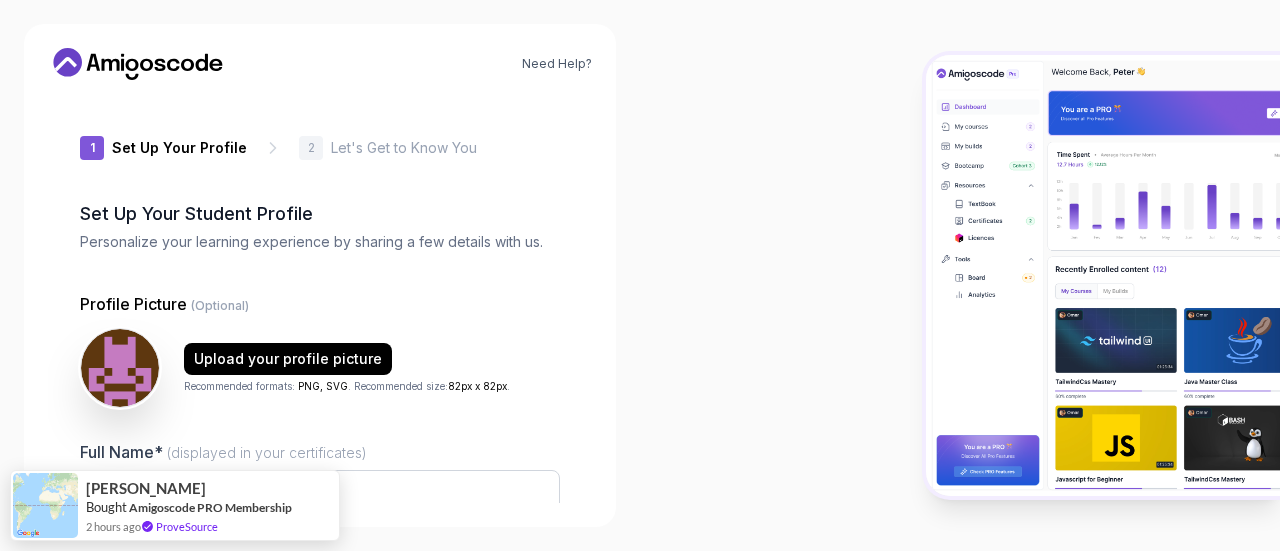 click on "Personalize your learning experience by sharing a few details with us." at bounding box center (320, 242) 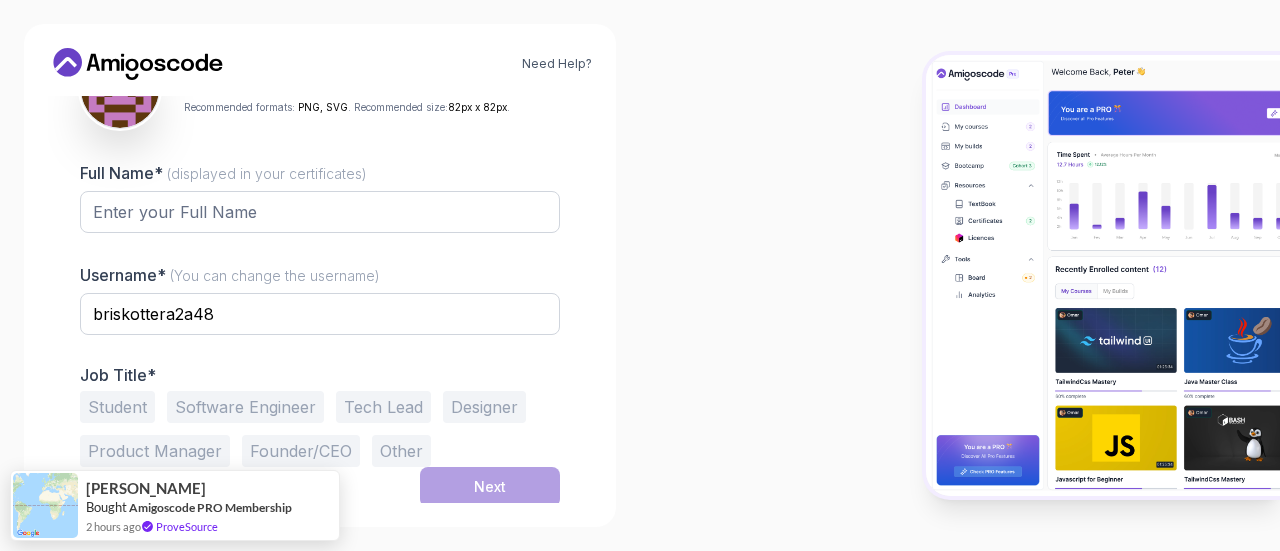 scroll, scrollTop: 280, scrollLeft: 0, axis: vertical 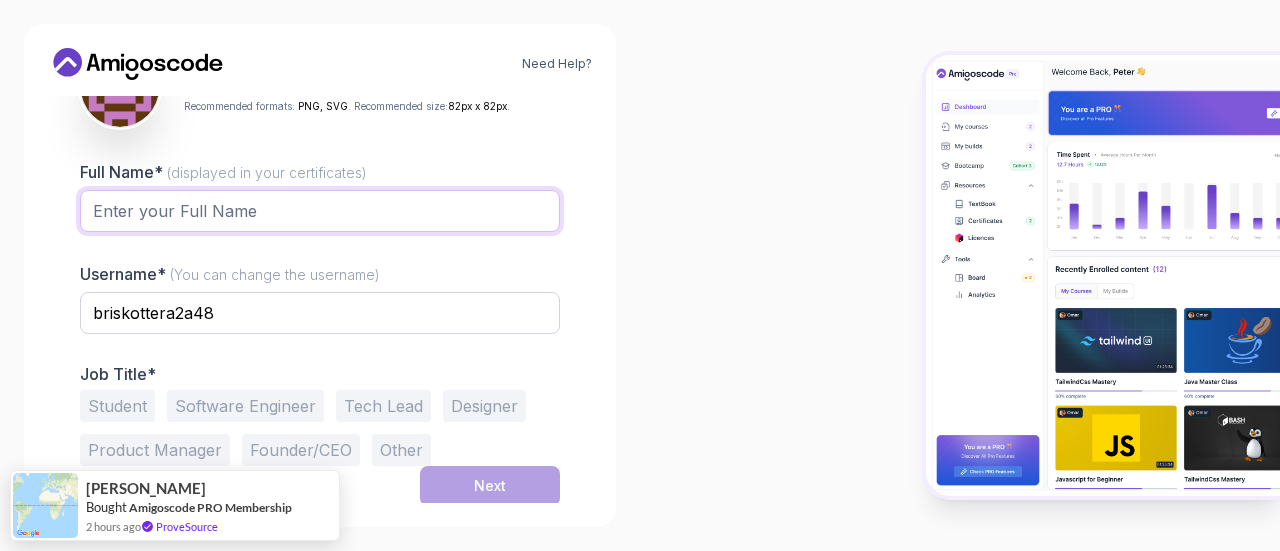 click on "Full Name*   (displayed in your certificates)" at bounding box center (320, 211) 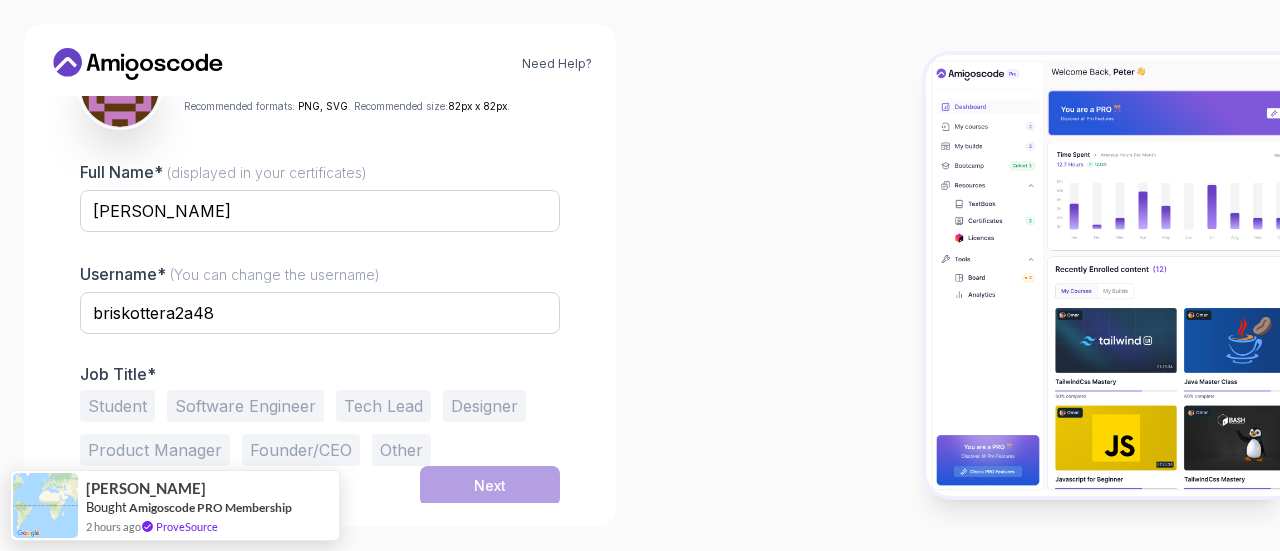 click on "Need Help? 1 Set Up Your Profile 1 Set Up Your Profile 2 Let's Get to Know You Set Up Your Student Profile Personalize your learning experience by sharing a few details with us. Profile Picture   (Optional) Upload your profile picture Recommended formats:   PNG, SVG . Recommended size:  82px x 82px . Full Name*   (displayed in your certificates) Samar Fehri Username*   (You can change the username) briskottera2a48 Job Title* Student Software Engineer Tech Lead Designer Product Manager Founder/CEO Other Next" at bounding box center (320, 275) 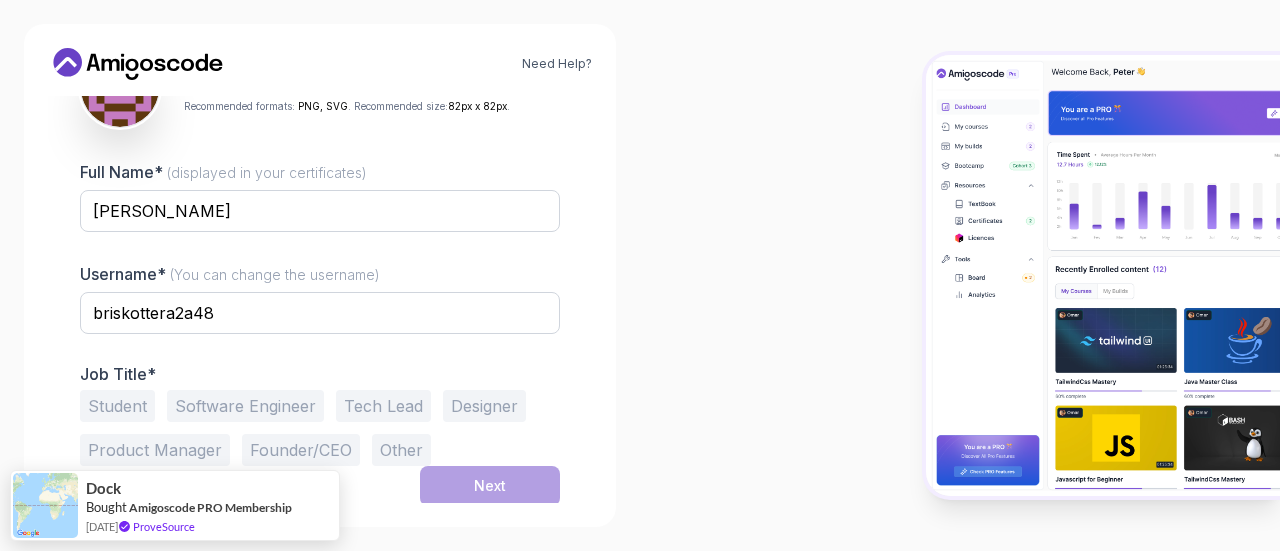 click on "Software Engineer" at bounding box center [245, 406] 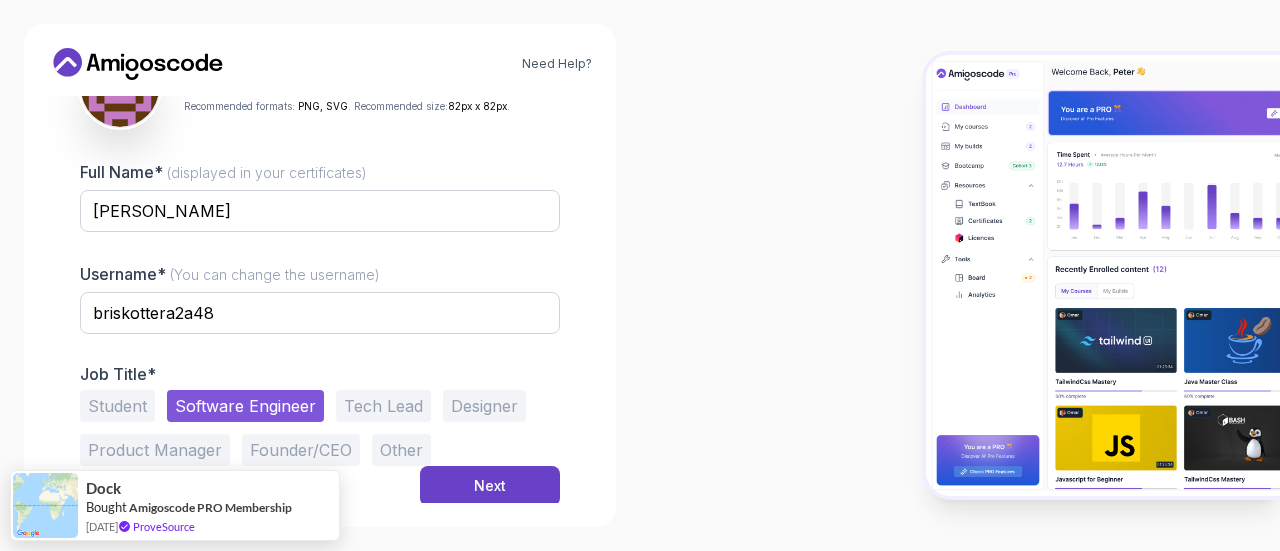click on "Tech Lead" at bounding box center (383, 406) 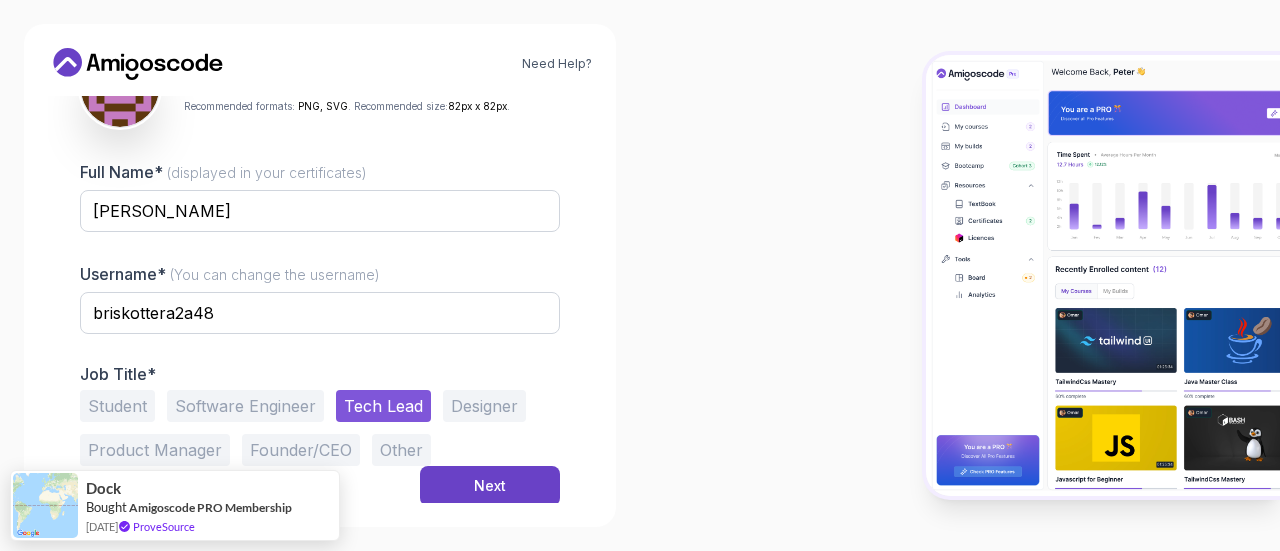 click on "Software Engineer" at bounding box center (245, 406) 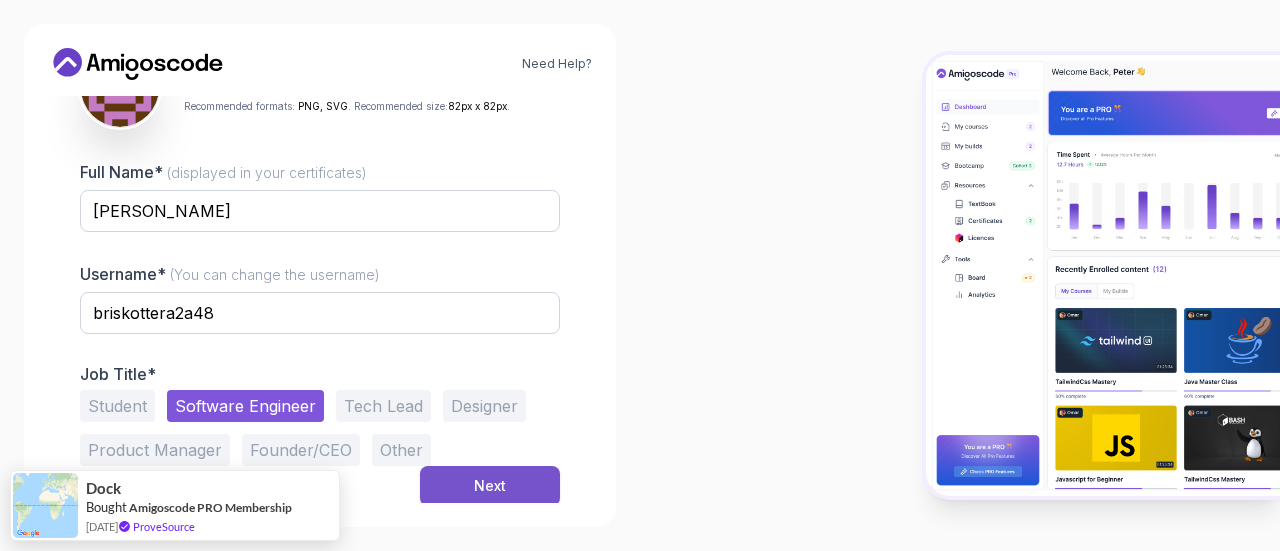 click on "Next" at bounding box center [490, 486] 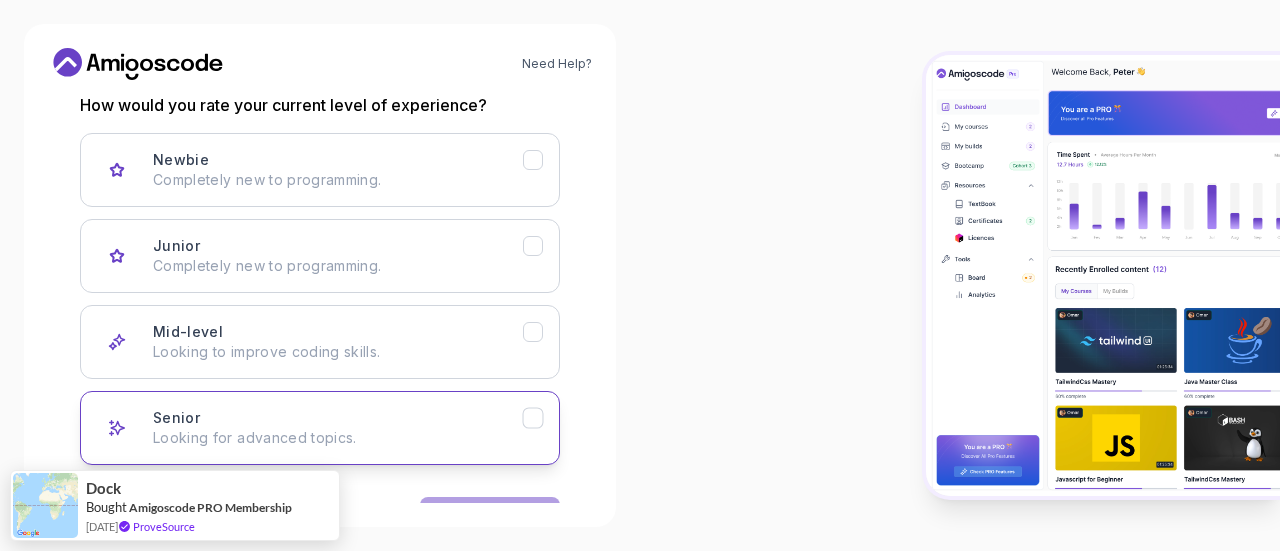click 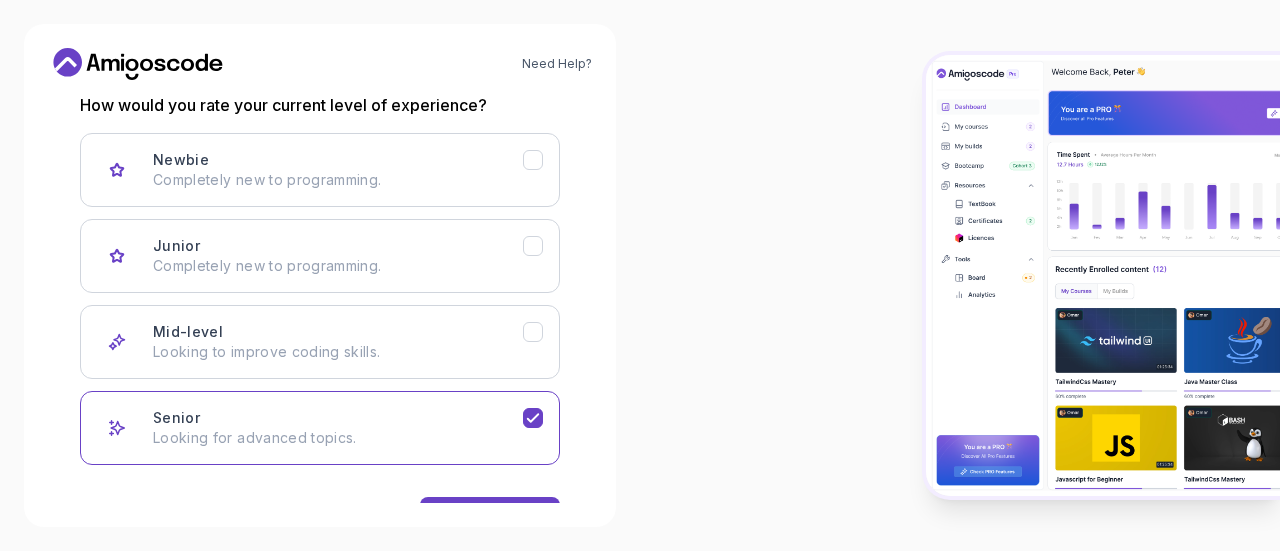 click on "2 Let's Get to Know You 1 Set Up Your Profile 2 Let's Get to Know You Getting to Know You Quick Questions for a Personalized Experience Single response How would you rate your current level of experience? Newbie Completely new to programming. Junior Completely new to programming. Mid-level Looking to improve coding skills. Senior Looking for advanced topics. Back Next" at bounding box center [320, 299] 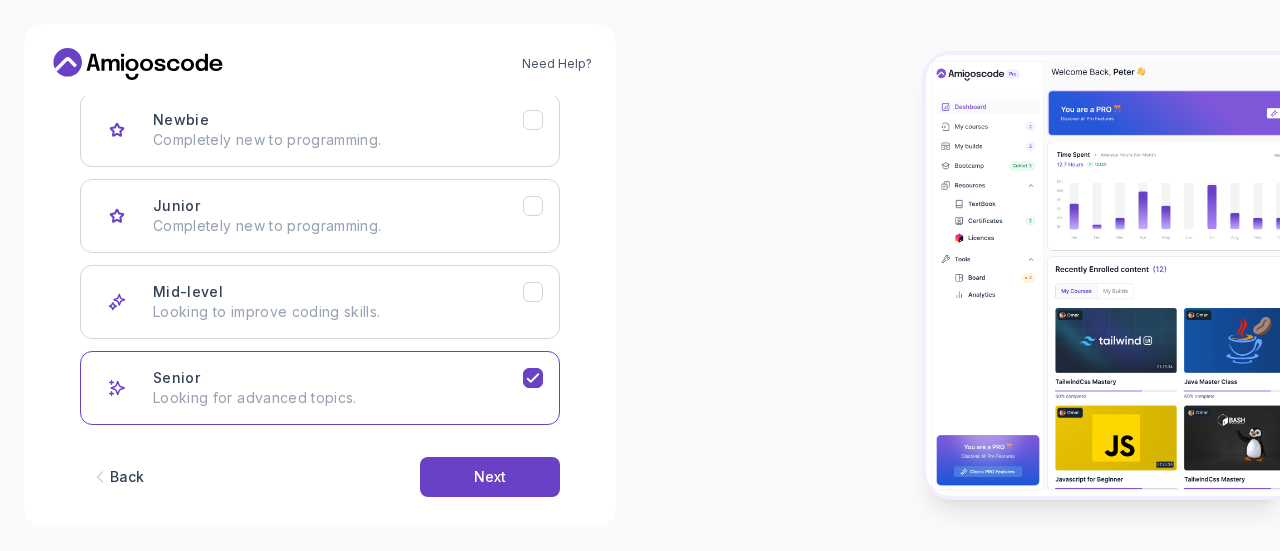 scroll, scrollTop: 343, scrollLeft: 0, axis: vertical 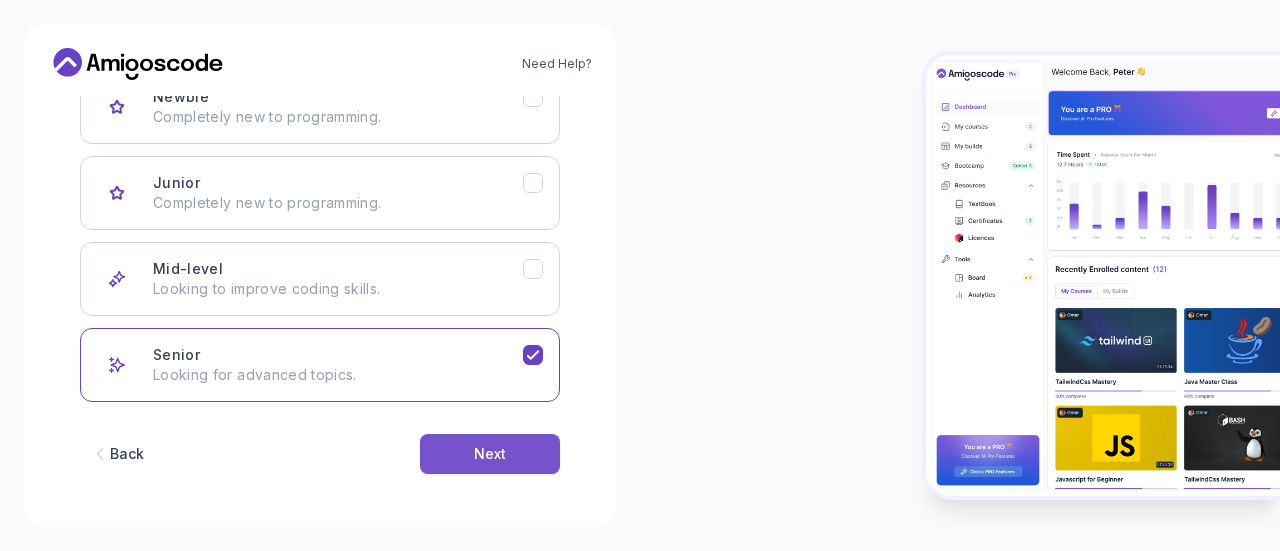 click on "Next" at bounding box center (490, 454) 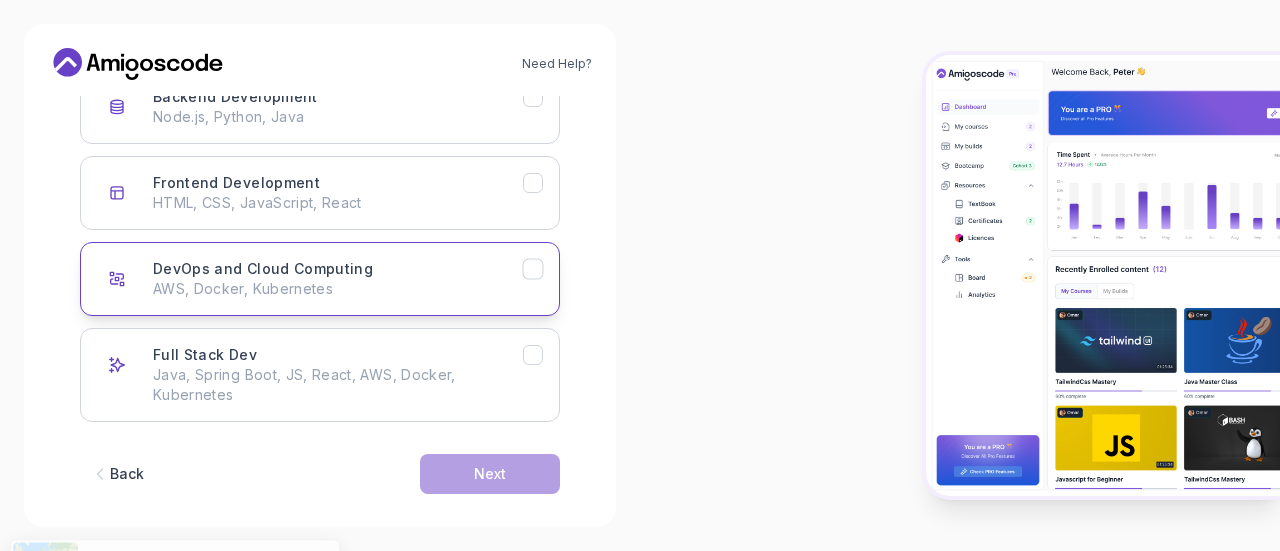 click on "AWS, Docker, Kubernetes" at bounding box center [338, 289] 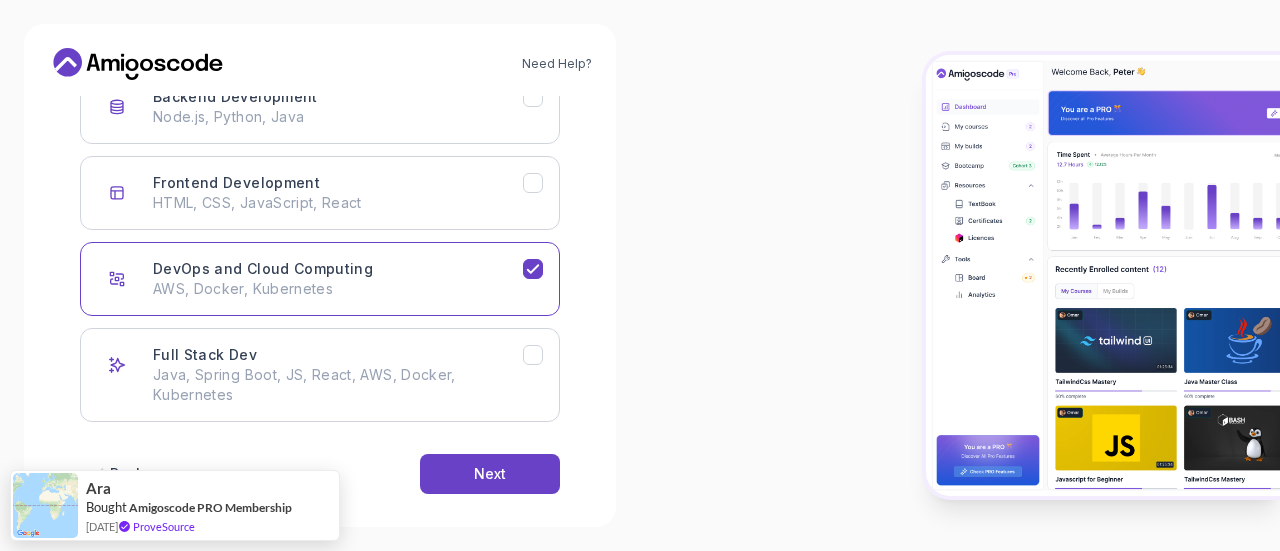 click on "2 Let's Get to Know You 1 Set Up Your Profile 2 Let's Get to Know You Getting to Know You Quick Questions for a Personalized Experience Multiple response What’s your background? Backend Development Node.js, Python, Java Frontend Development HTML, CSS, JavaScript, React DevOps and Cloud Computing AWS, Docker, Kubernetes Full Stack Dev Java, Spring Boot, JS, React, AWS, Docker, Kubernetes Back Next" at bounding box center (320, 299) 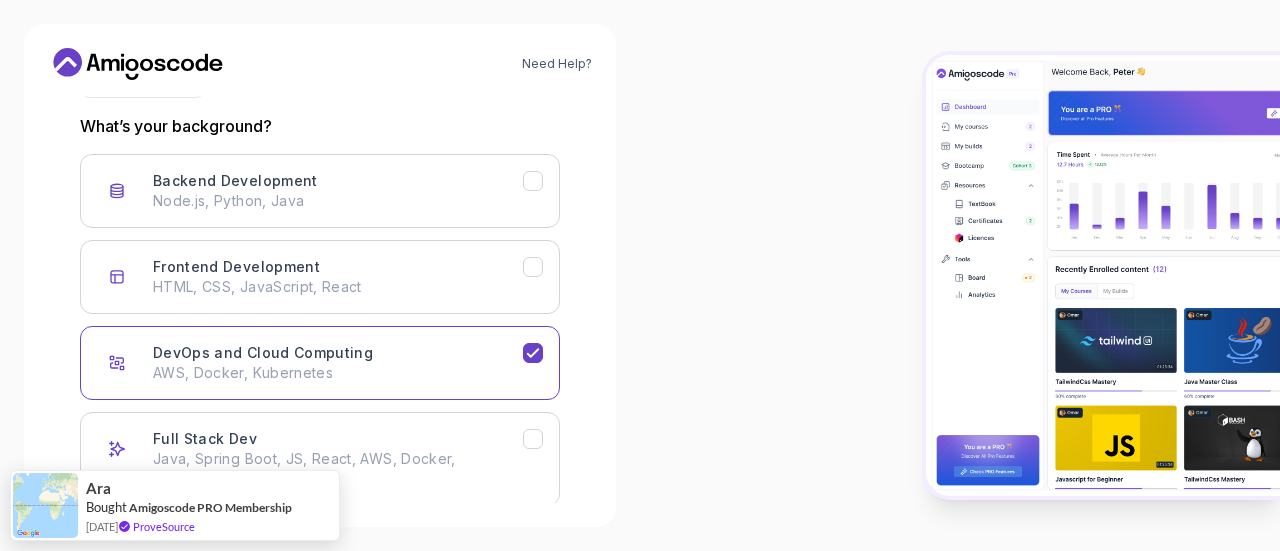 scroll, scrollTop: 263, scrollLeft: 0, axis: vertical 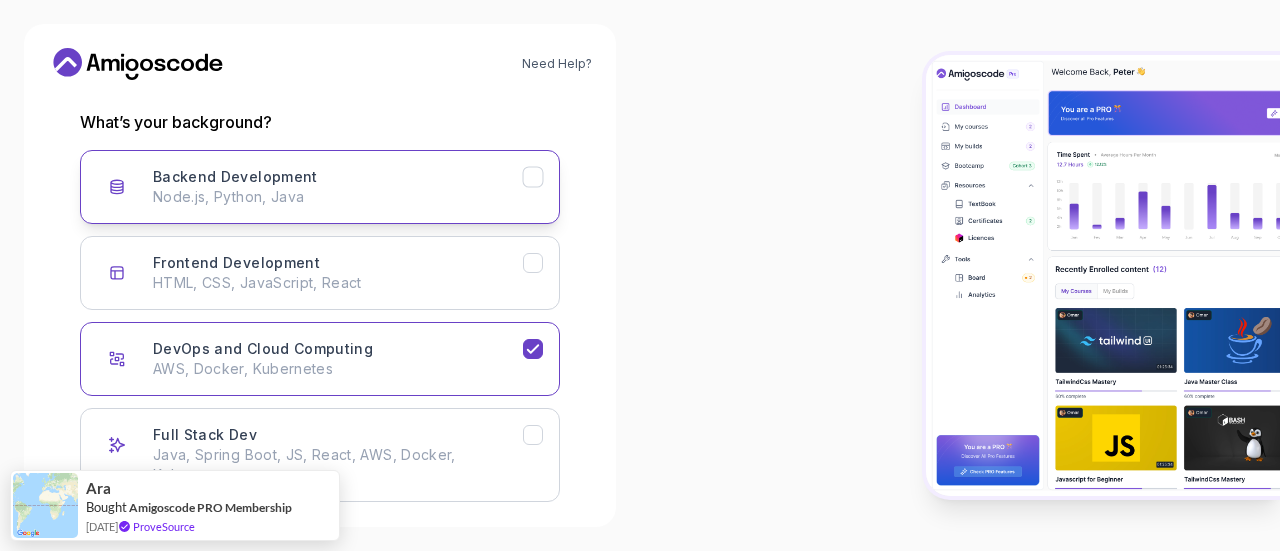 click on "Backend Development Node.js, Python, Java" at bounding box center (320, 187) 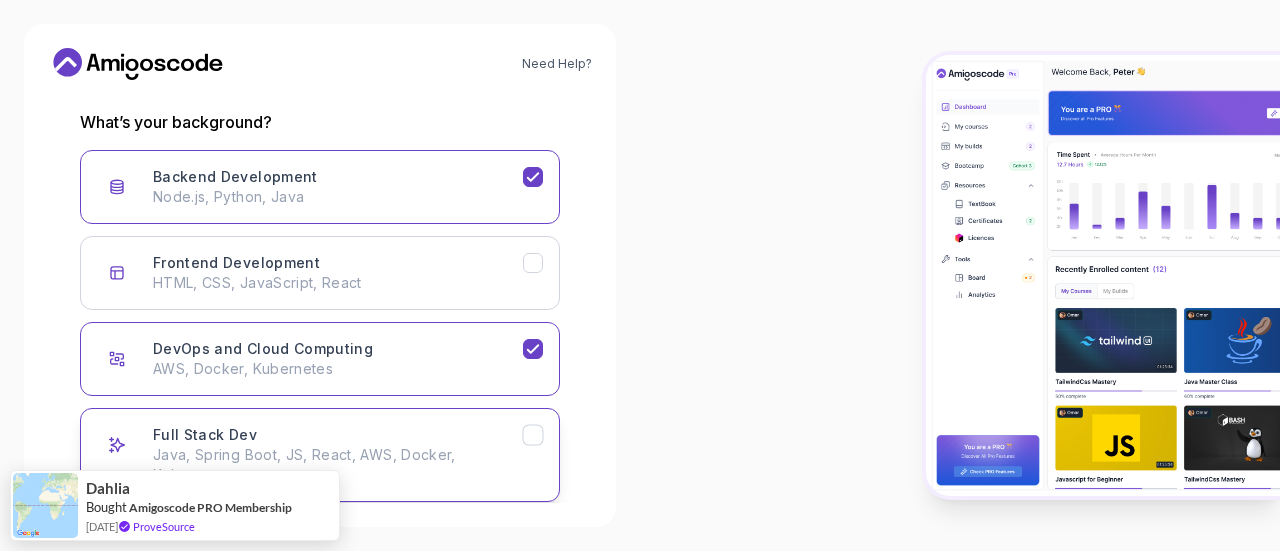 click 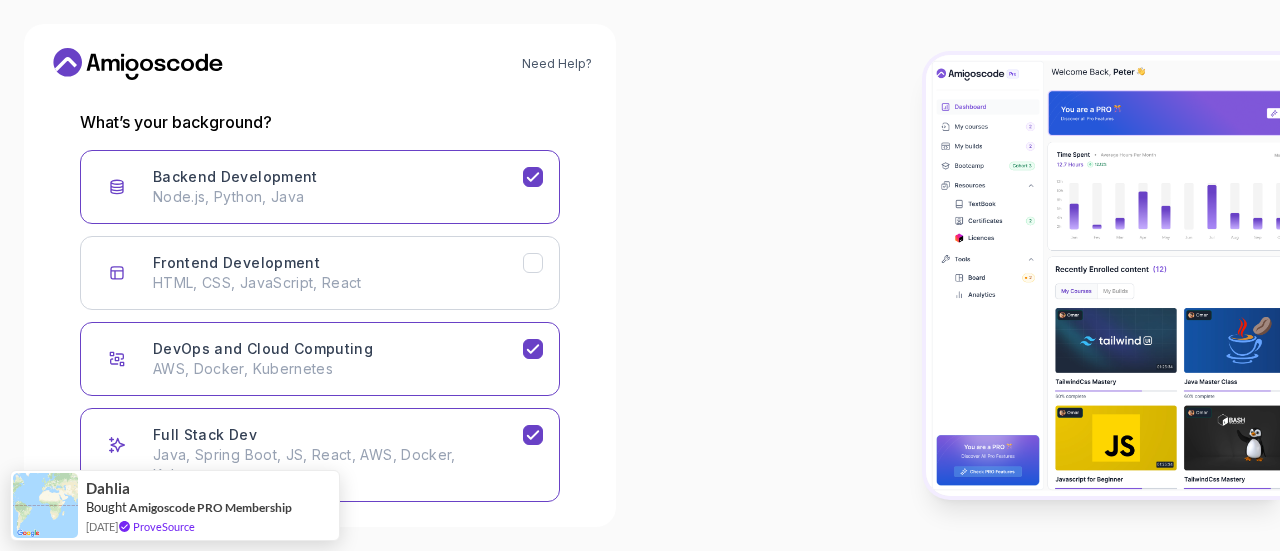 click on "2 Let's Get to Know You 1 Set Up Your Profile 2 Let's Get to Know You Getting to Know You Quick Questions for a Personalized Experience Multiple response What’s your background? Backend Development Node.js, Python, Java Frontend Development HTML, CSS, JavaScript, React DevOps and Cloud Computing AWS, Docker, Kubernetes Full Stack Dev Java, Spring Boot, JS, React, AWS, Docker, Kubernetes Back Next" at bounding box center [320, 299] 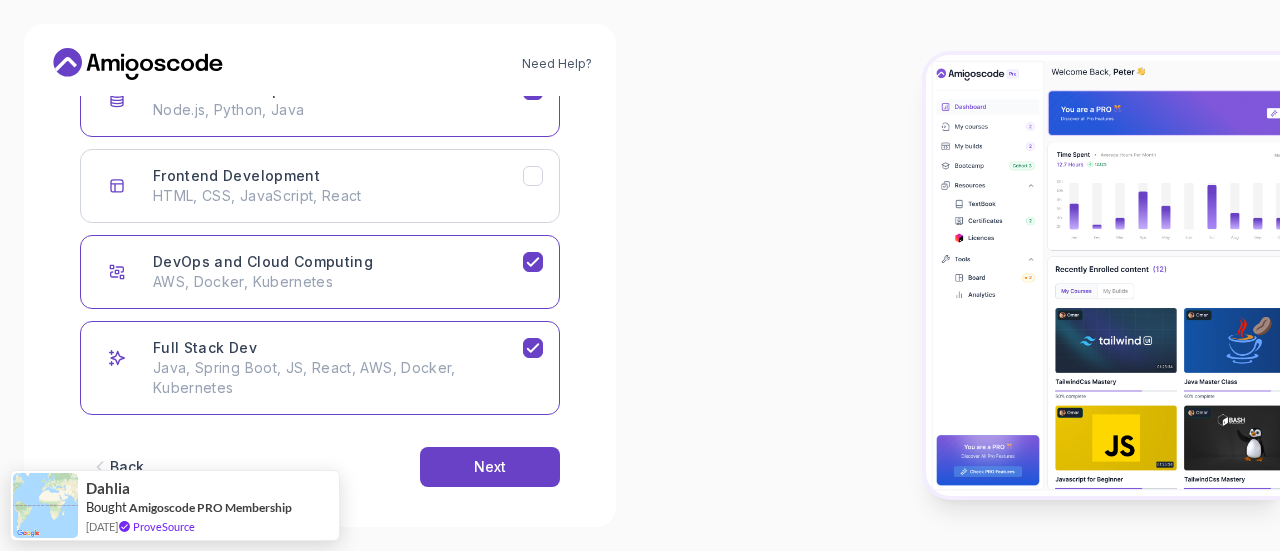 scroll, scrollTop: 363, scrollLeft: 0, axis: vertical 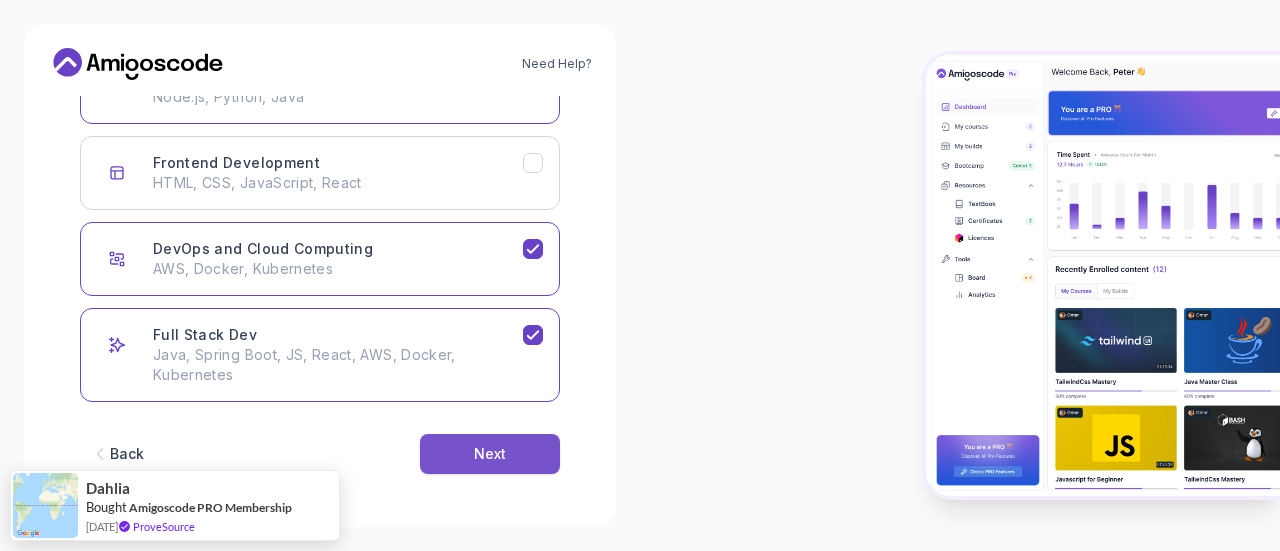 click on "Next" at bounding box center (490, 454) 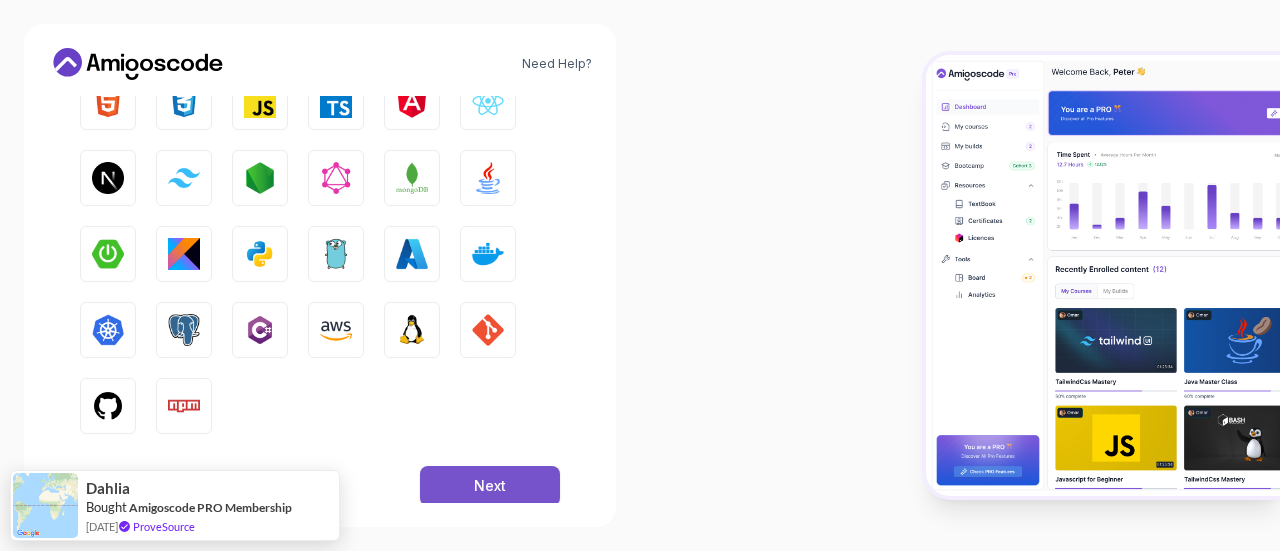 click on "Next" at bounding box center (490, 486) 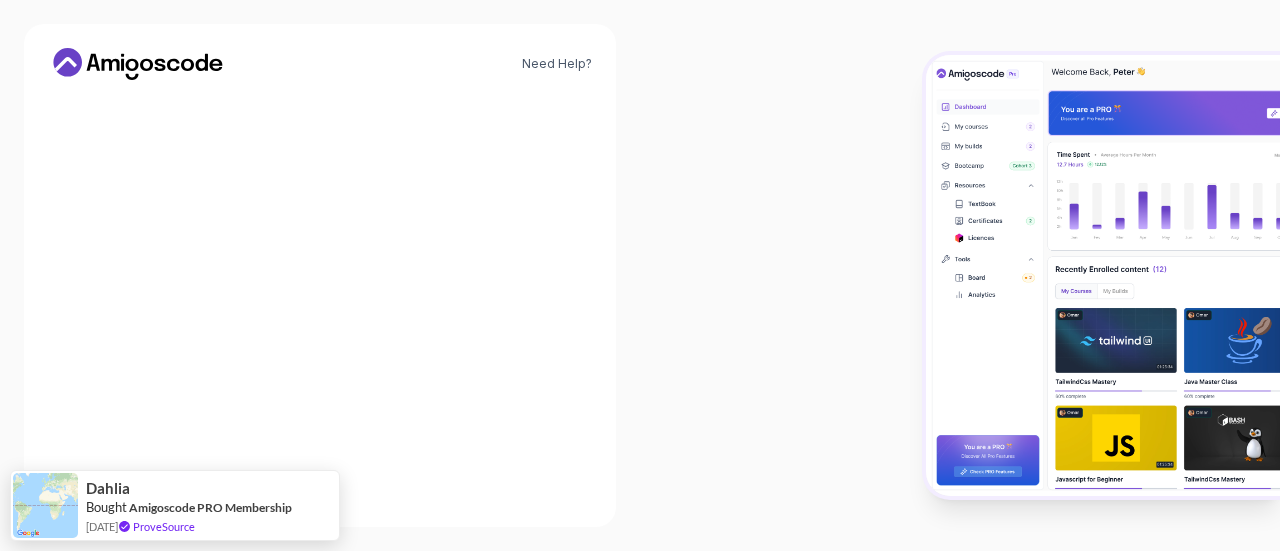 scroll, scrollTop: 355, scrollLeft: 0, axis: vertical 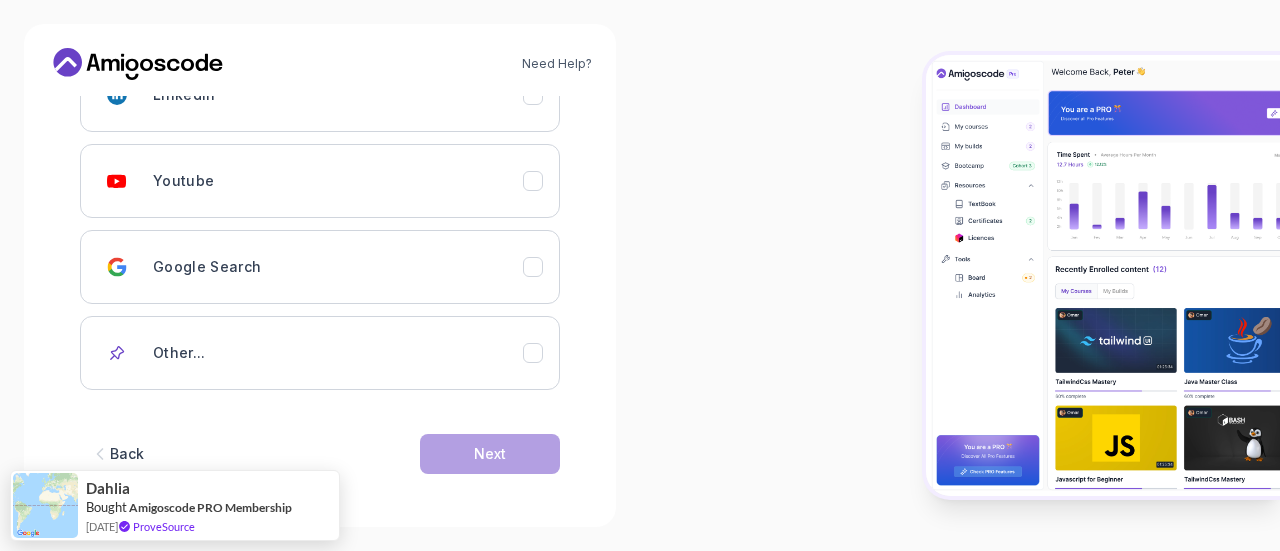 click on "Need Help? 2 Let's Get to Know You 1 Set Up Your Profile 2 Let's Get to Know You Getting to Know You Quick Questions for a Personalized Experience Single response How did you hear about us? LinkedIn Youtube Google Search Other... Back Next" at bounding box center (320, 275) 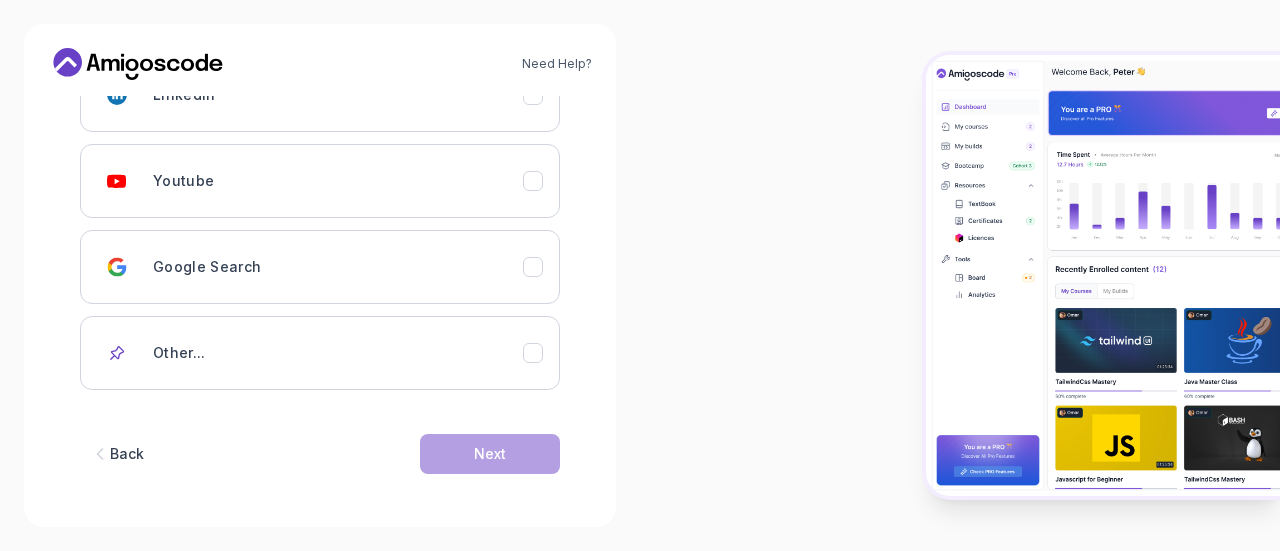 click on "2 Let's Get to Know You 1 Set Up Your Profile 2 Let's Get to Know You Getting to Know You Quick Questions for a Personalized Experience Single response How did you hear about us? LinkedIn Youtube Google Search Other... Back Next" at bounding box center (320, 299) 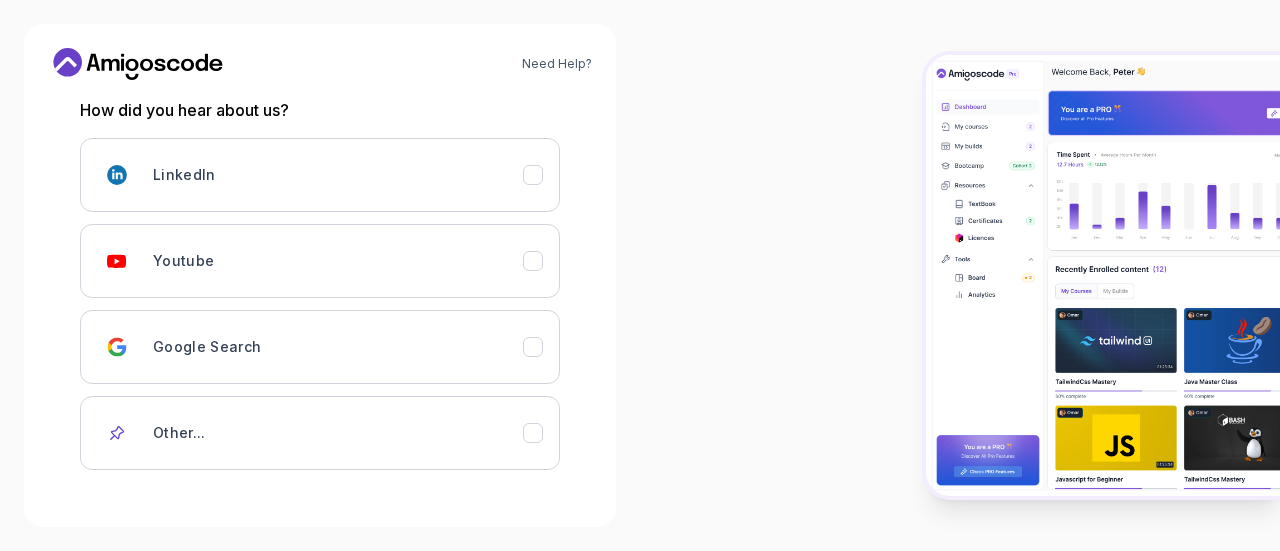 scroll, scrollTop: 235, scrollLeft: 0, axis: vertical 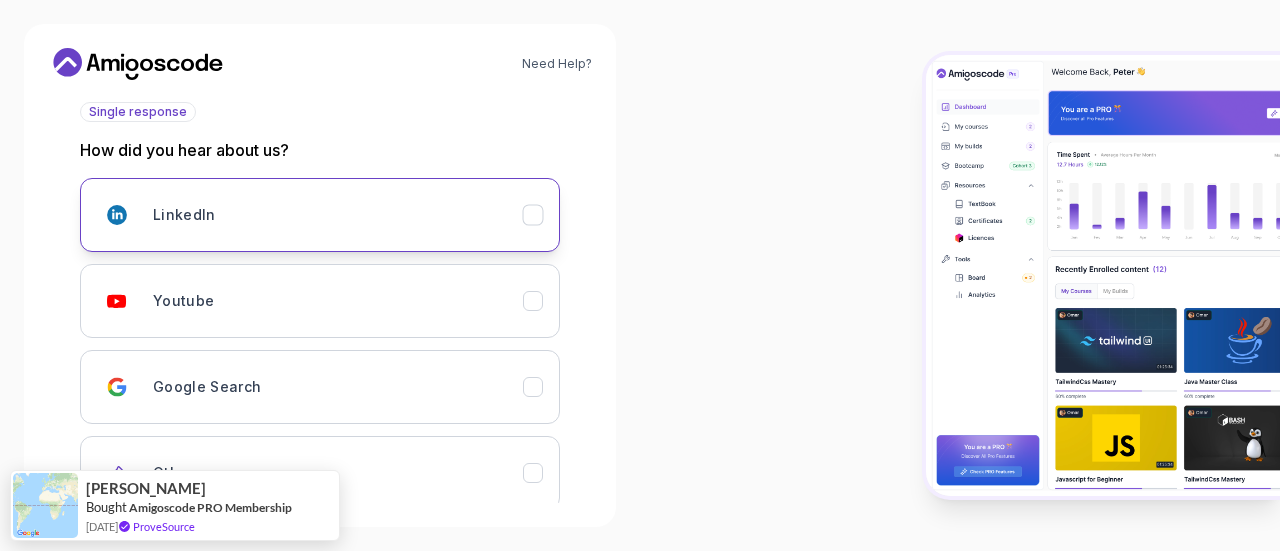 click 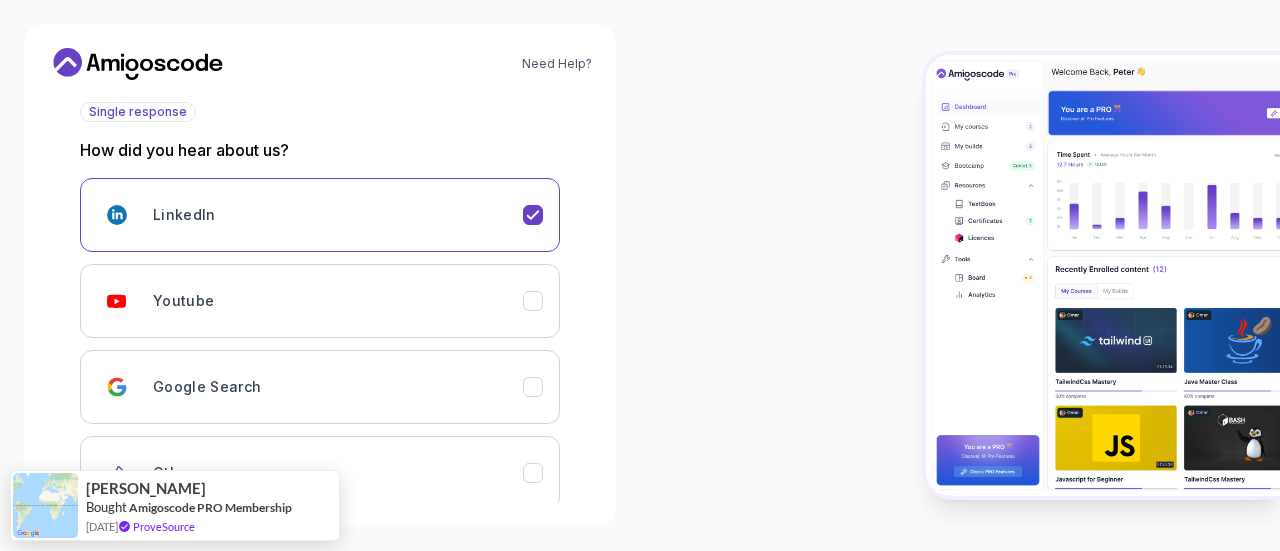 click on "2 Let's Get to Know You 1 Set Up Your Profile 2 Let's Get to Know You Getting to Know You Quick Questions for a Personalized Experience Single response How did you hear about us? LinkedIn Youtube Google Search Other... Back Next" at bounding box center [320, 299] 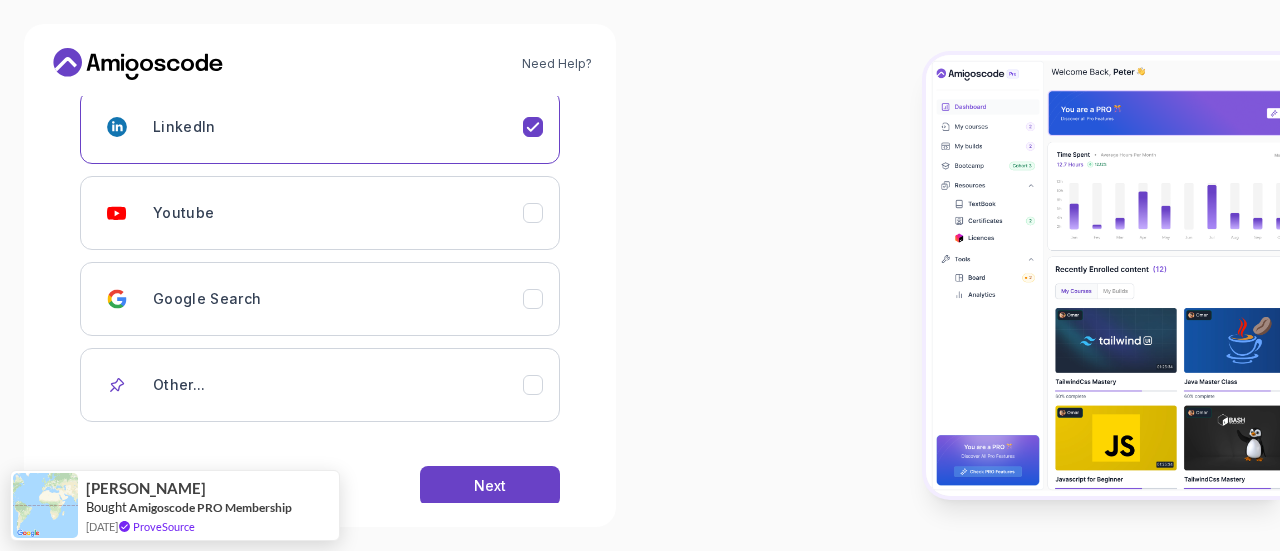 scroll, scrollTop: 355, scrollLeft: 0, axis: vertical 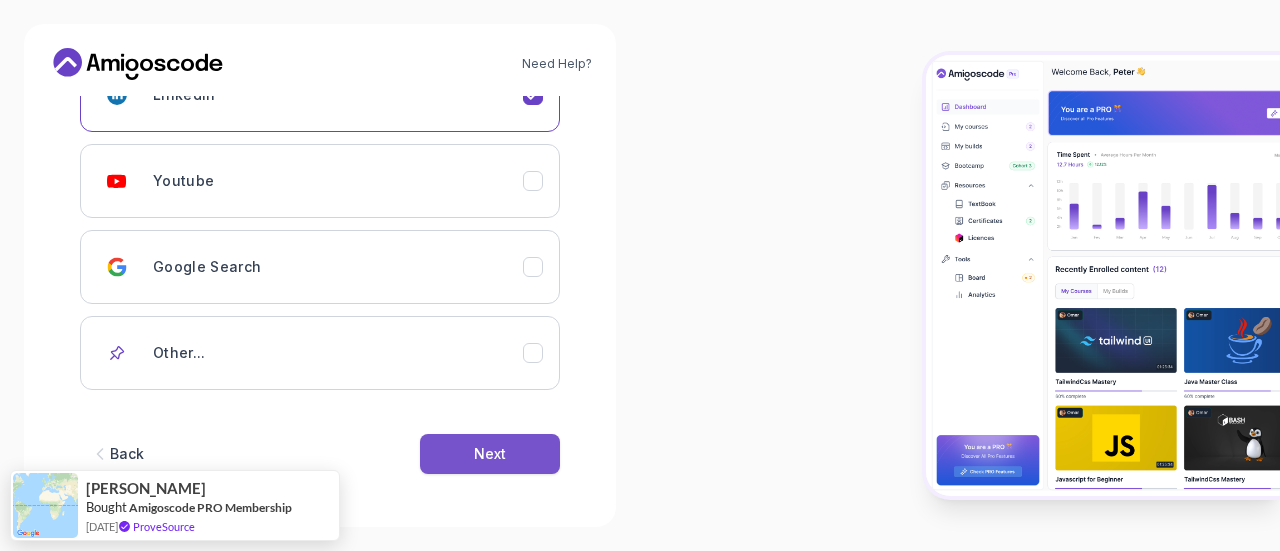 click on "Next" at bounding box center [490, 454] 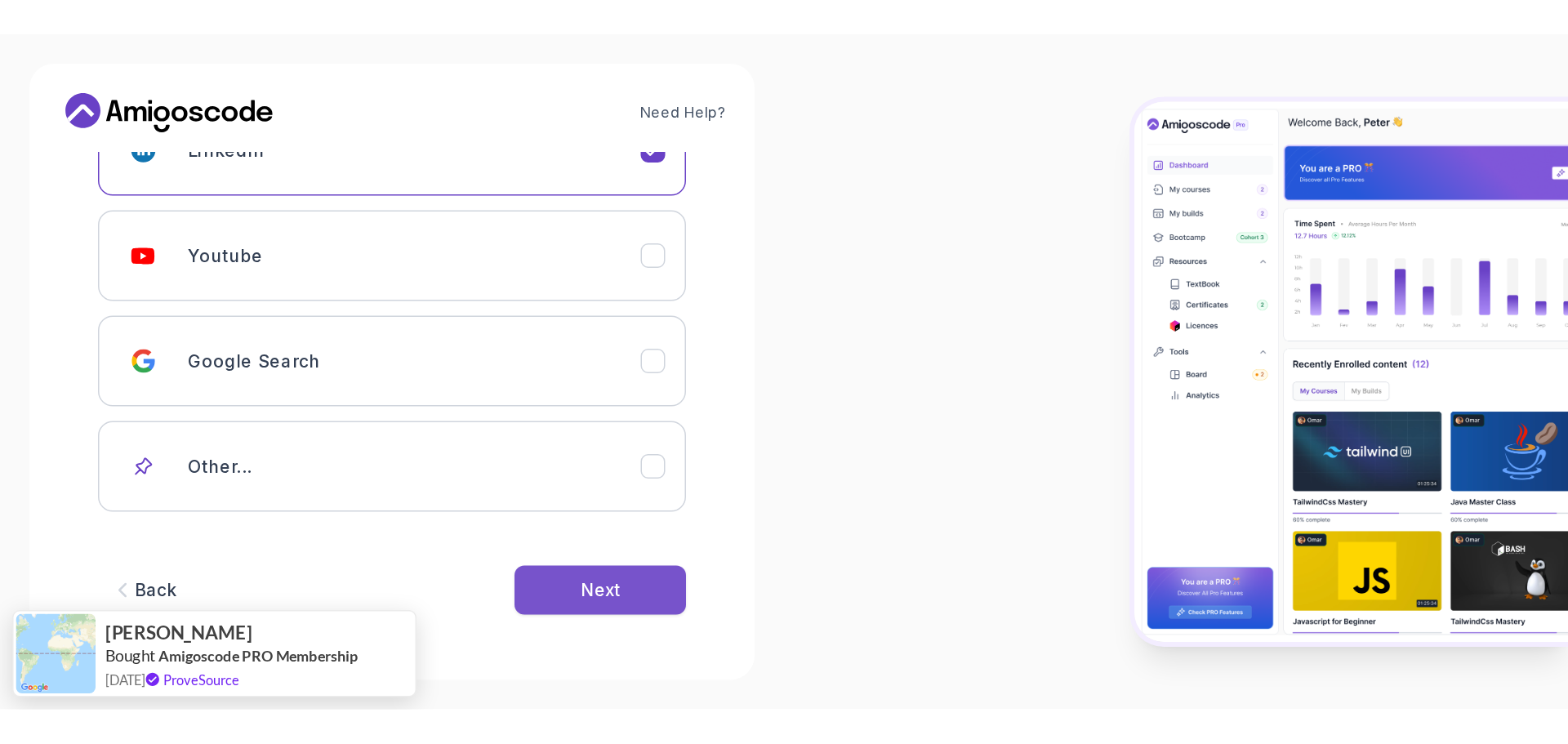 scroll, scrollTop: 0, scrollLeft: 0, axis: both 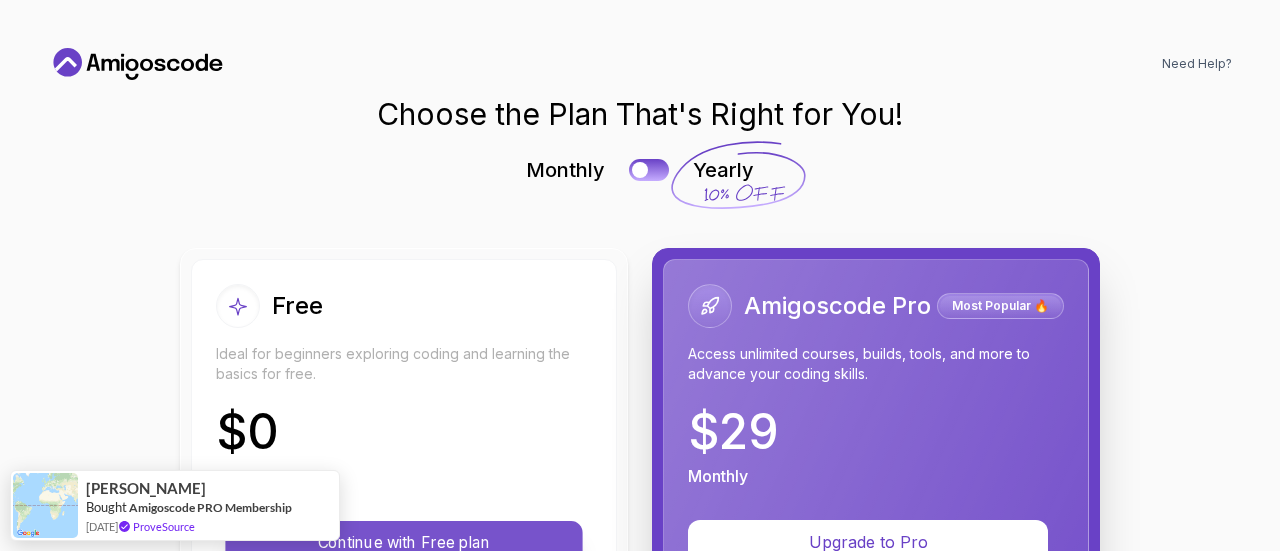 click on "Continue with Free plan" at bounding box center (404, 542) 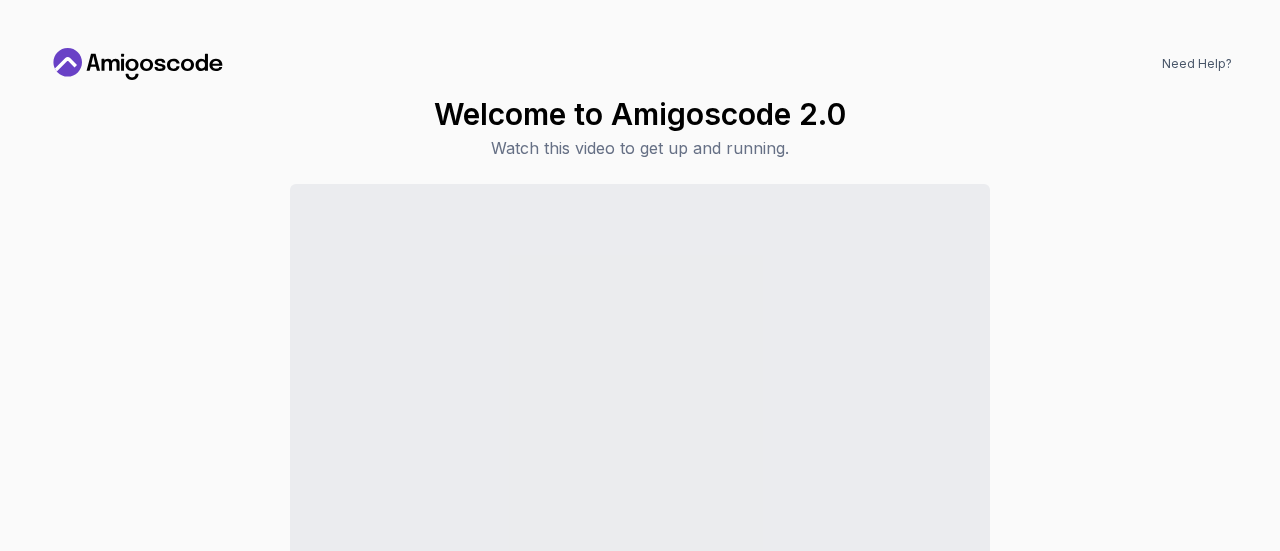 click on "Continue to Dashboard" at bounding box center (640, 421) 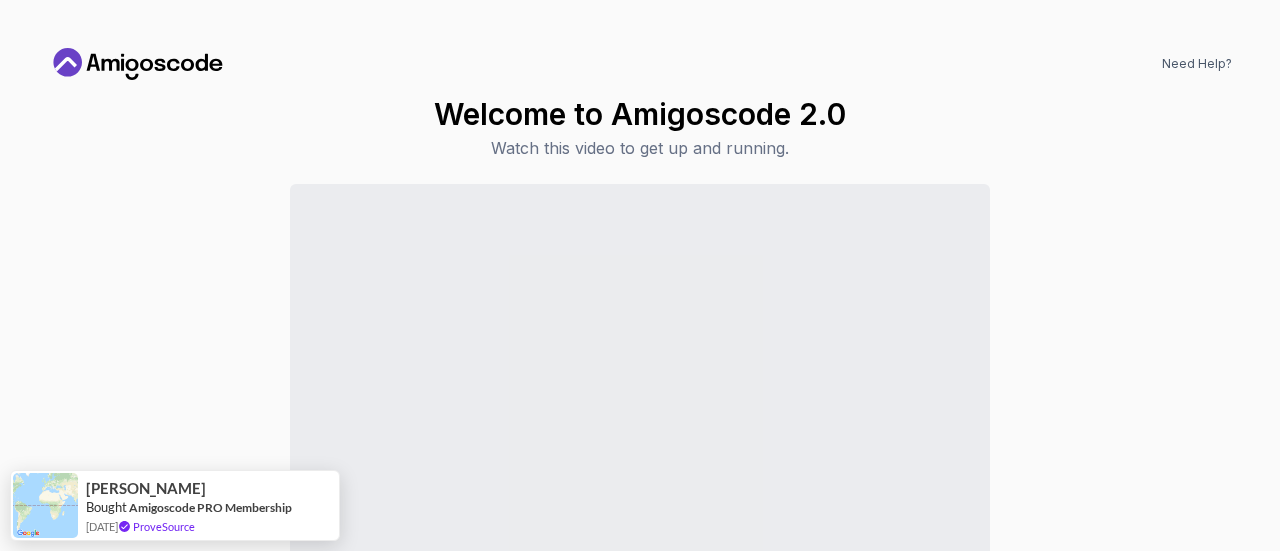 click on "Continue to Dashboard" at bounding box center (640, 421) 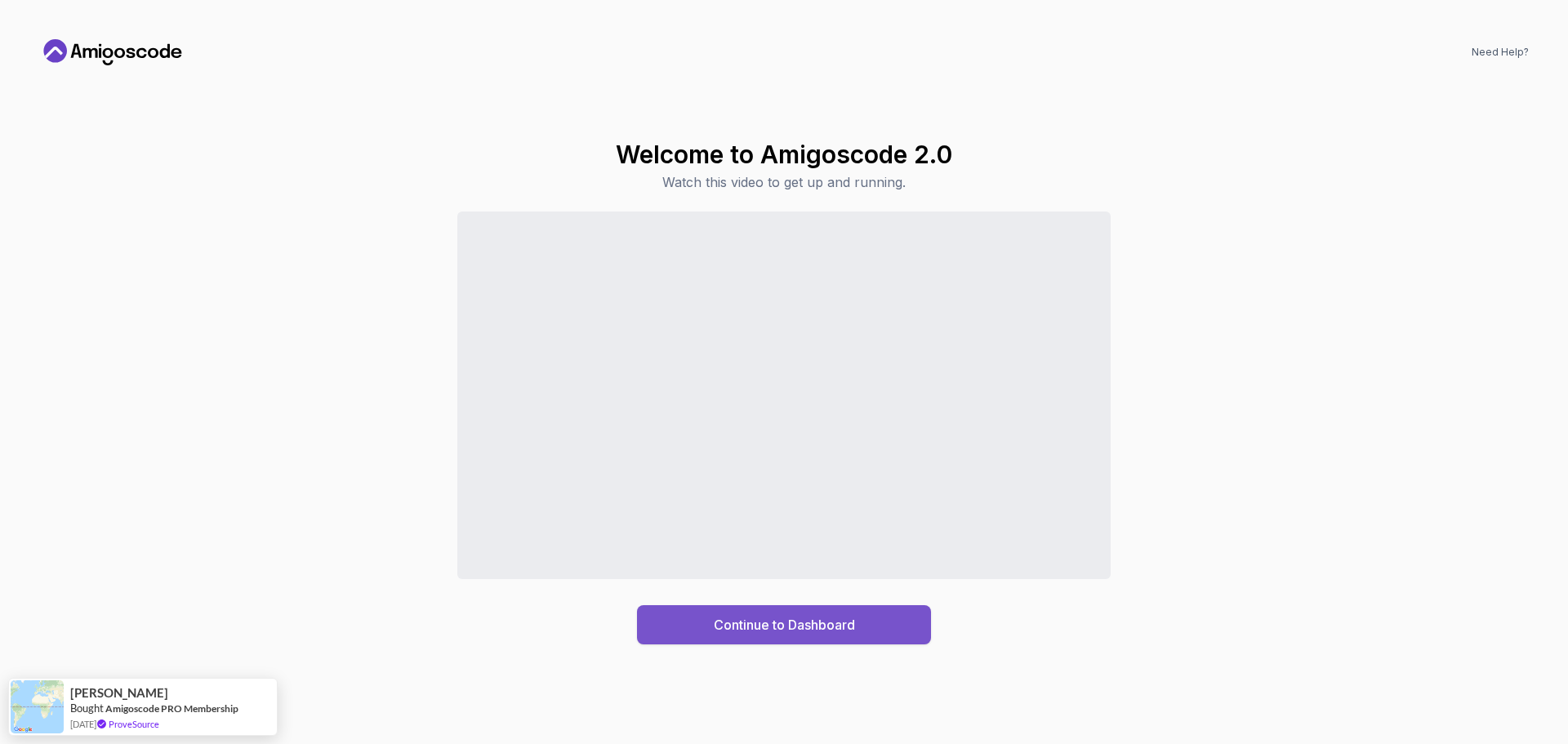 click on "Continue to Dashboard" at bounding box center (784, 625) 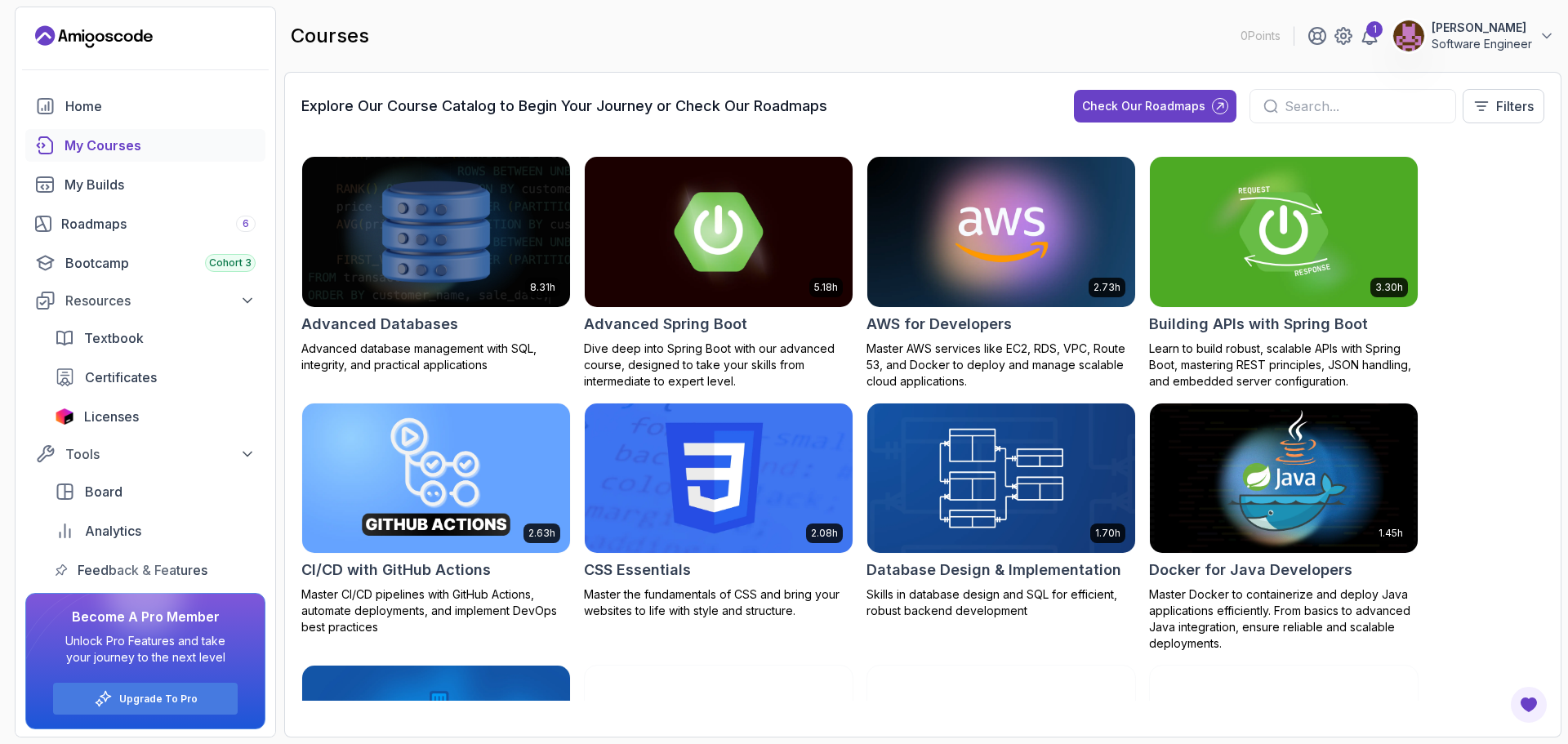drag, startPoint x: 1567, startPoint y: 206, endPoint x: 1567, endPoint y: 251, distance: 45 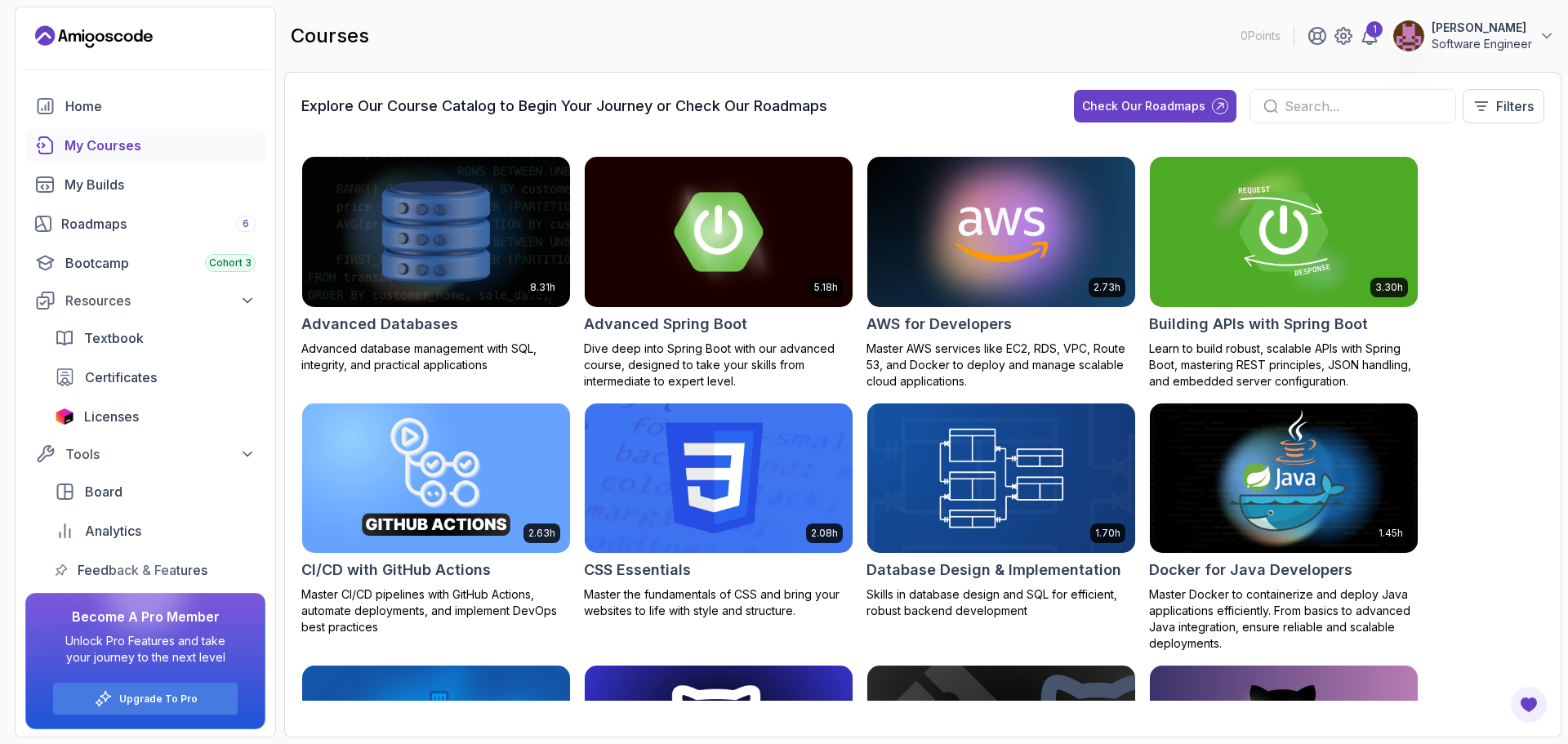 click on "0  Points 1 Samar Fehri Software Engineer Home My Courses My Builds Roadmaps 6 Bootcamp Cohort 3 Resources Textbook Certificates Licenses Tools Board Analytics Feedback & Features Become A Pro Member Unlock Pro Features and take your journey to the next level Upgrade To Pro courses   0  Points 1 Samar Fehri Software Engineer Explore Our Course Catalog to Begin Your Journey or Check Our Roadmaps Check Our Roadmaps Filters 8.31h Advanced Databases Advanced database management with SQL, integrity, and practical applications 5.18h Advanced Spring Boot Dive deep into Spring Boot with our advanced course, designed to take your skills from intermediate to expert level. 2.73h AWS for Developers Master AWS services like EC2, RDS, VPC, Route 53, and Docker to deploy and manage scalable cloud applications. 3.30h Building APIs with Spring Boot Learn to build robust, scalable APIs with Spring Boot, mastering REST principles, JSON handling, and embedded server configuration. 2.63h CI/CD with GitHub Actions 2.08h 1.70h 26m" at bounding box center (784, 372) 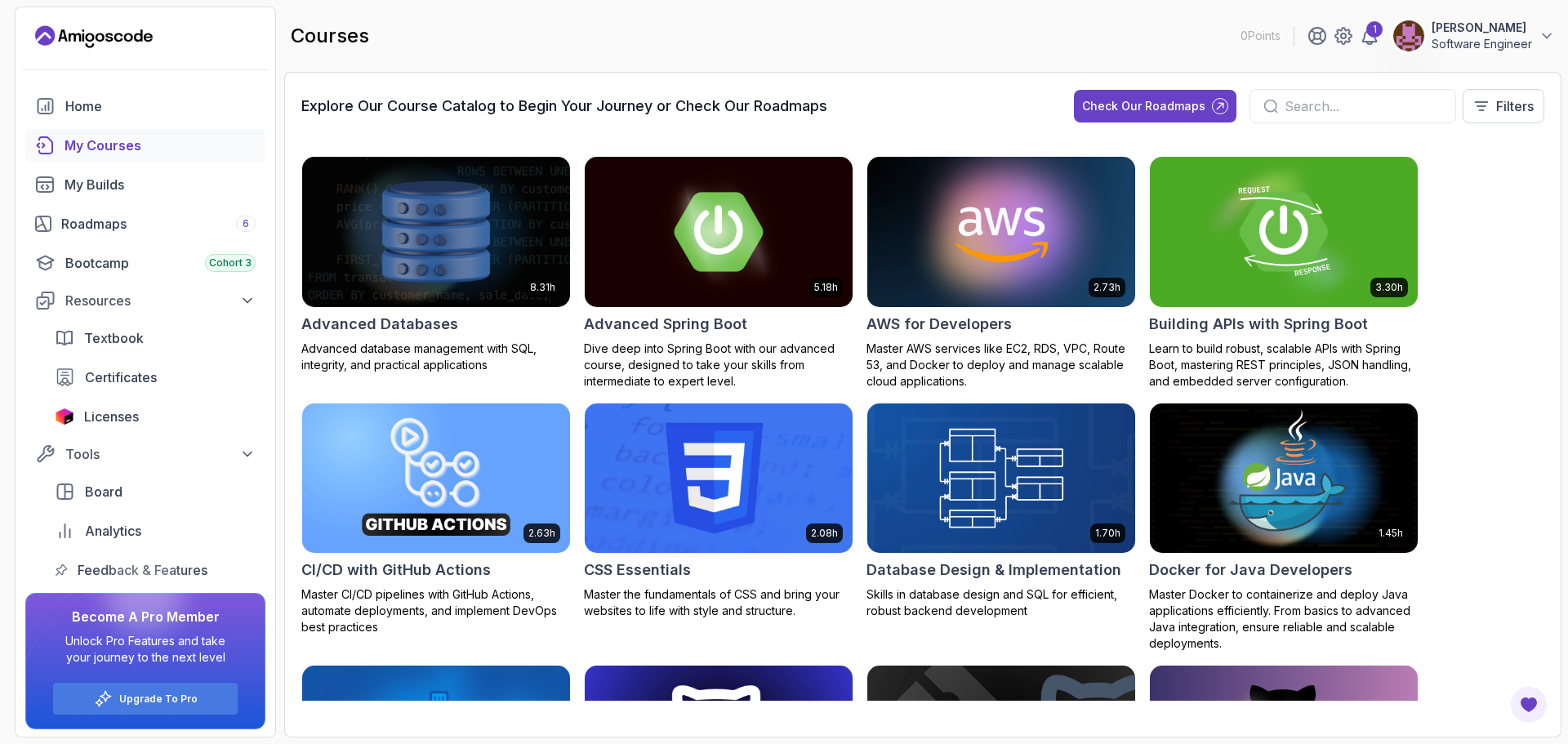 click on "8.31h Advanced Databases Advanced database management with SQL, integrity, and practical applications 5.18h Advanced Spring Boot Dive deep into Spring Boot with our advanced course, designed to take your skills from intermediate to expert level. 2.73h AWS for Developers Master AWS services like EC2, RDS, VPC, Route 53, and Docker to deploy and manage scalable cloud applications. 3.30h Building APIs with Spring Boot Learn to build robust, scalable APIs with Spring Boot, mastering REST principles, JSON handling, and embedded server configuration. 2.63h CI/CD with GitHub Actions Master CI/CD pipelines with GitHub Actions, automate deployments, and implement DevOps best practices 2.08h CSS Essentials Master the fundamentals of CSS and bring your websites to life with style and structure. 1.70h Database Design & Implementation Skills in database design and SQL for efficient, robust backend development 1.45h Docker for Java Developers 4.64h Docker For Professionals 10.13h Git for Professionals 2.55h 2.10h 1.84h 26m" at bounding box center (923, 428) 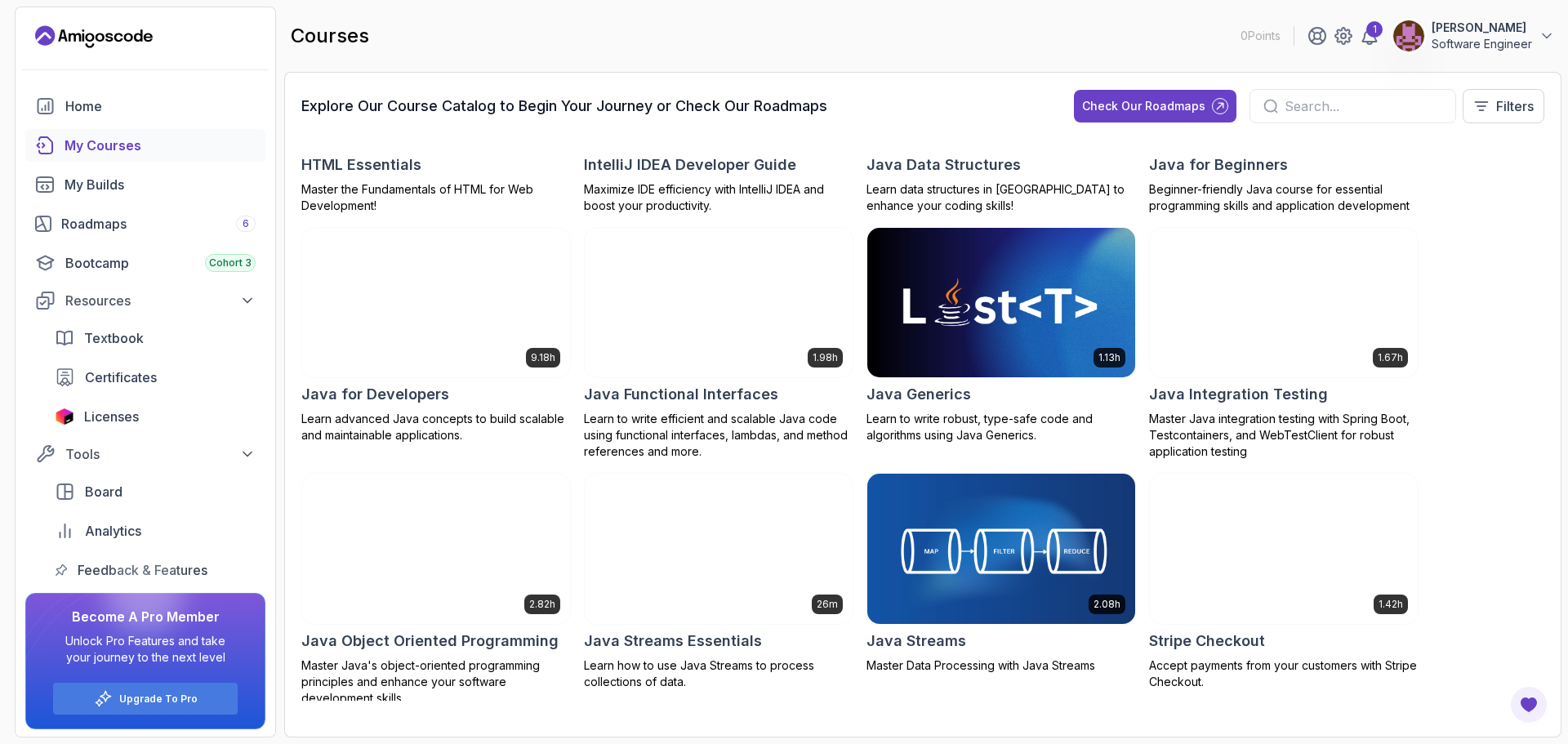 scroll, scrollTop: 947, scrollLeft: 0, axis: vertical 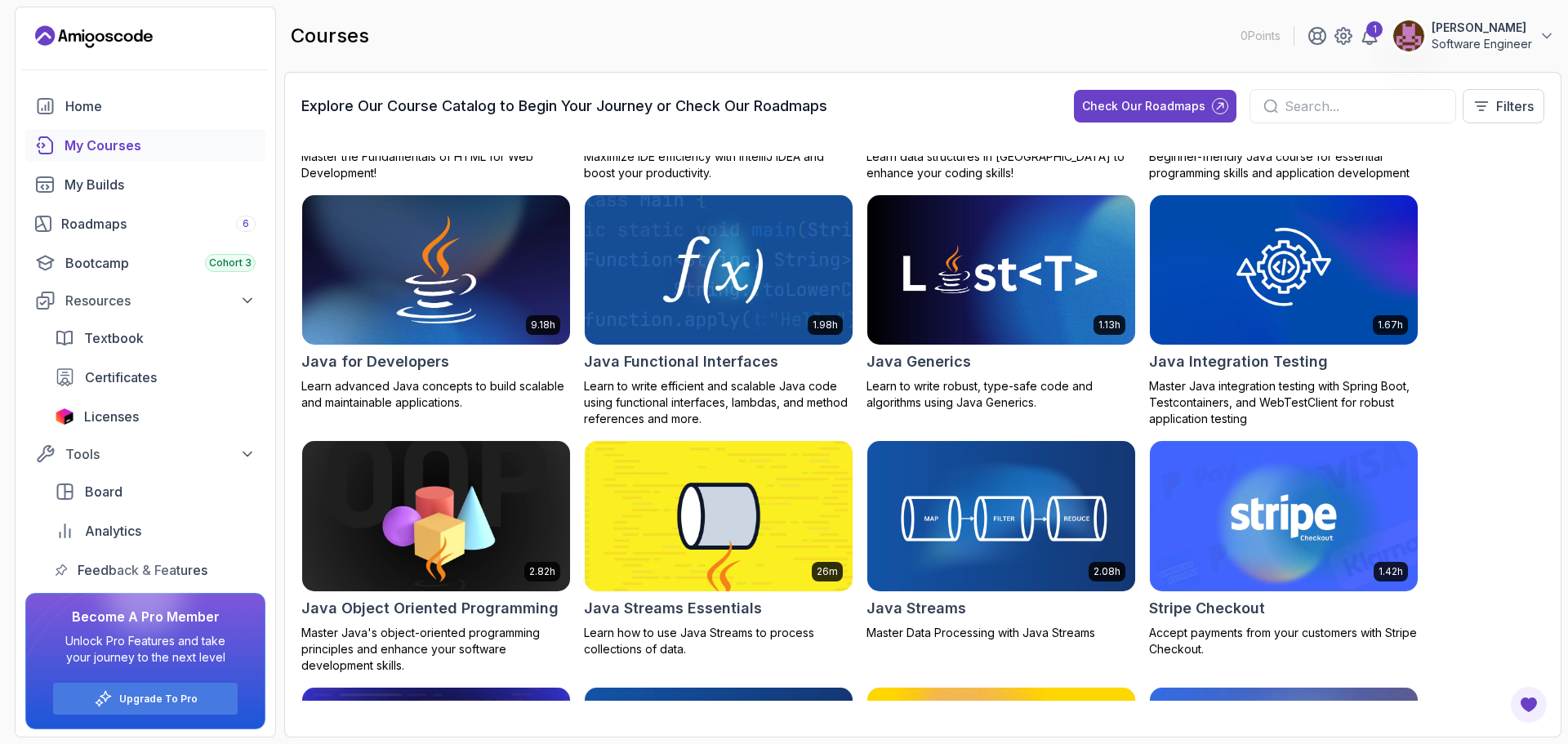 click on "8.31h Advanced Databases Advanced database management with SQL, integrity, and practical applications 5.18h Advanced Spring Boot Dive deep into Spring Boot with our advanced course, designed to take your skills from intermediate to expert level. 2.73h AWS for Developers Master AWS services like EC2, RDS, VPC, Route 53, and Docker to deploy and manage scalable cloud applications. 3.30h Building APIs with Spring Boot Learn to build robust, scalable APIs with Spring Boot, mastering REST principles, JSON handling, and embedded server configuration. 2.63h CI/CD with GitHub Actions Master CI/CD pipelines with GitHub Actions, automate deployments, and implement DevOps best practices 2.08h CSS Essentials Master the fundamentals of CSS and bring your websites to life with style and structure. 1.70h Database Design & Implementation Skills in database design and SQL for efficient, robust backend development 1.45h Docker for Java Developers 4.64h Docker For Professionals 10.13h Git for Professionals 2.55h 2.10h 1.84h 26m" at bounding box center [923, 428] 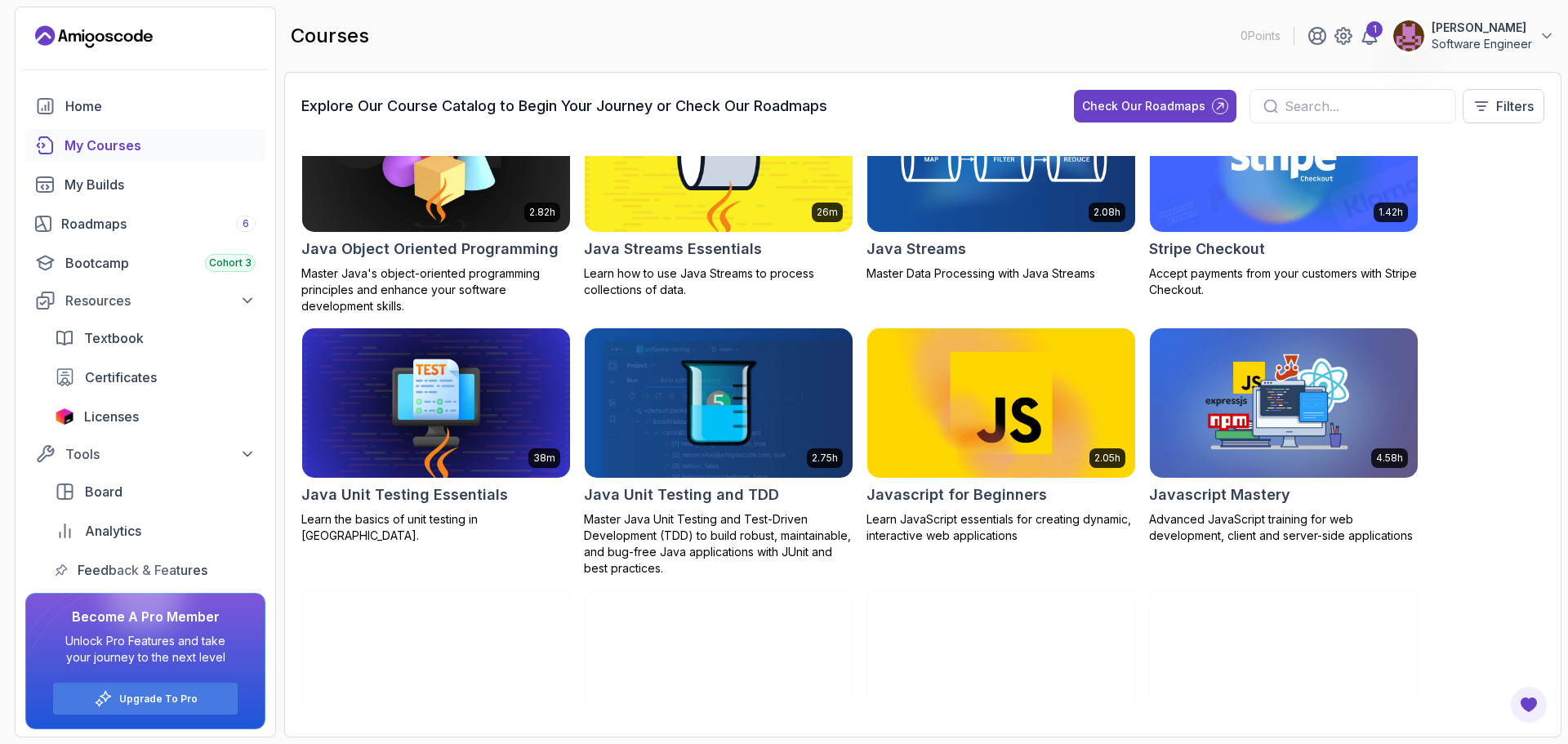 scroll, scrollTop: 1339, scrollLeft: 0, axis: vertical 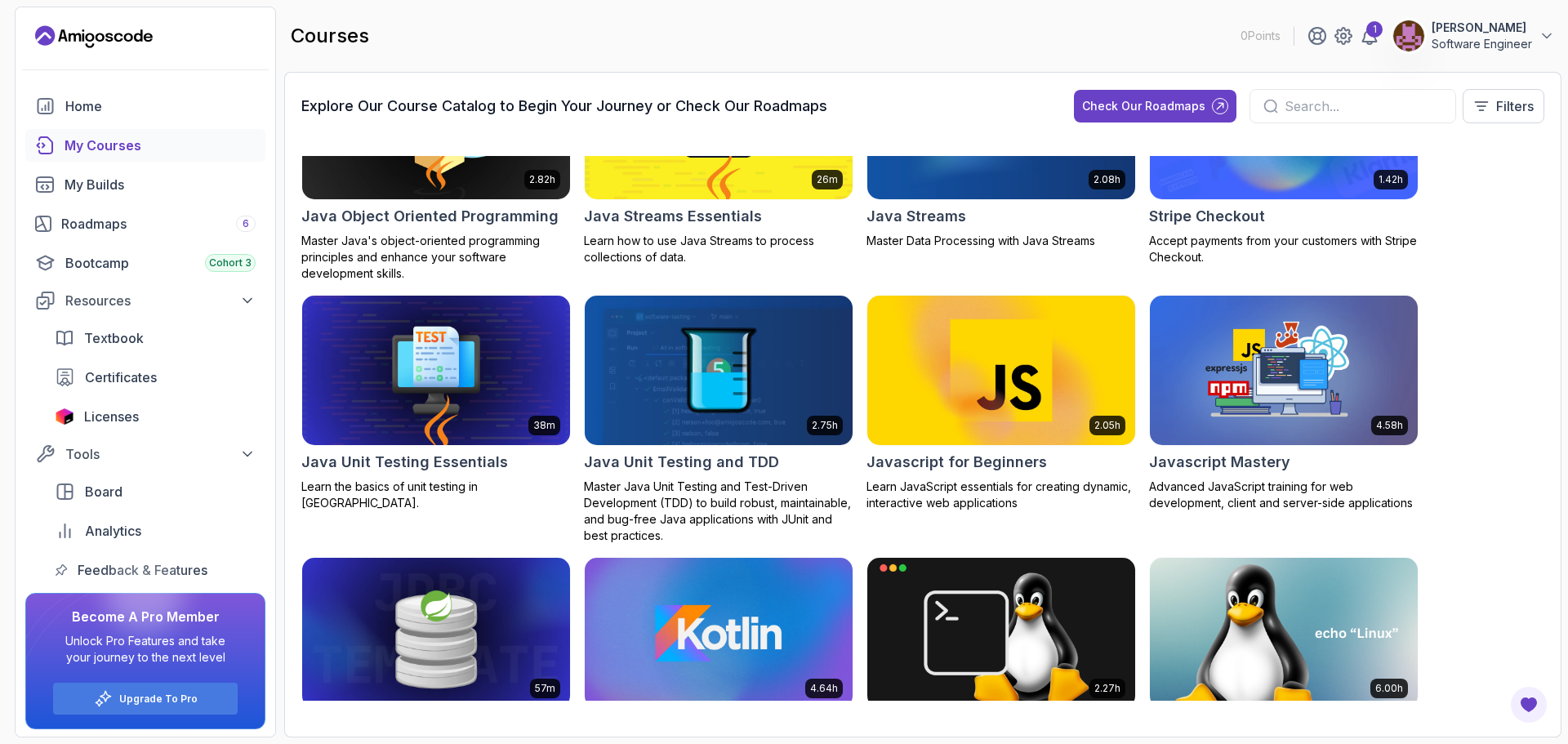 click on "8.31h Advanced Databases Advanced database management with SQL, integrity, and practical applications 5.18h Advanced Spring Boot Dive deep into Spring Boot with our advanced course, designed to take your skills from intermediate to expert level. 2.73h AWS for Developers Master AWS services like EC2, RDS, VPC, Route 53, and Docker to deploy and manage scalable cloud applications. 3.30h Building APIs with Spring Boot Learn to build robust, scalable APIs with Spring Boot, mastering REST principles, JSON handling, and embedded server configuration. 2.63h CI/CD with GitHub Actions Master CI/CD pipelines with GitHub Actions, automate deployments, and implement DevOps best practices 2.08h CSS Essentials Master the fundamentals of CSS and bring your websites to life with style and structure. 1.70h Database Design & Implementation Skills in database design and SQL for efficient, robust backend development 1.45h Docker for Java Developers 4.64h Docker For Professionals 10.13h Git for Professionals 2.55h 2.10h 1.84h 26m" at bounding box center (923, 428) 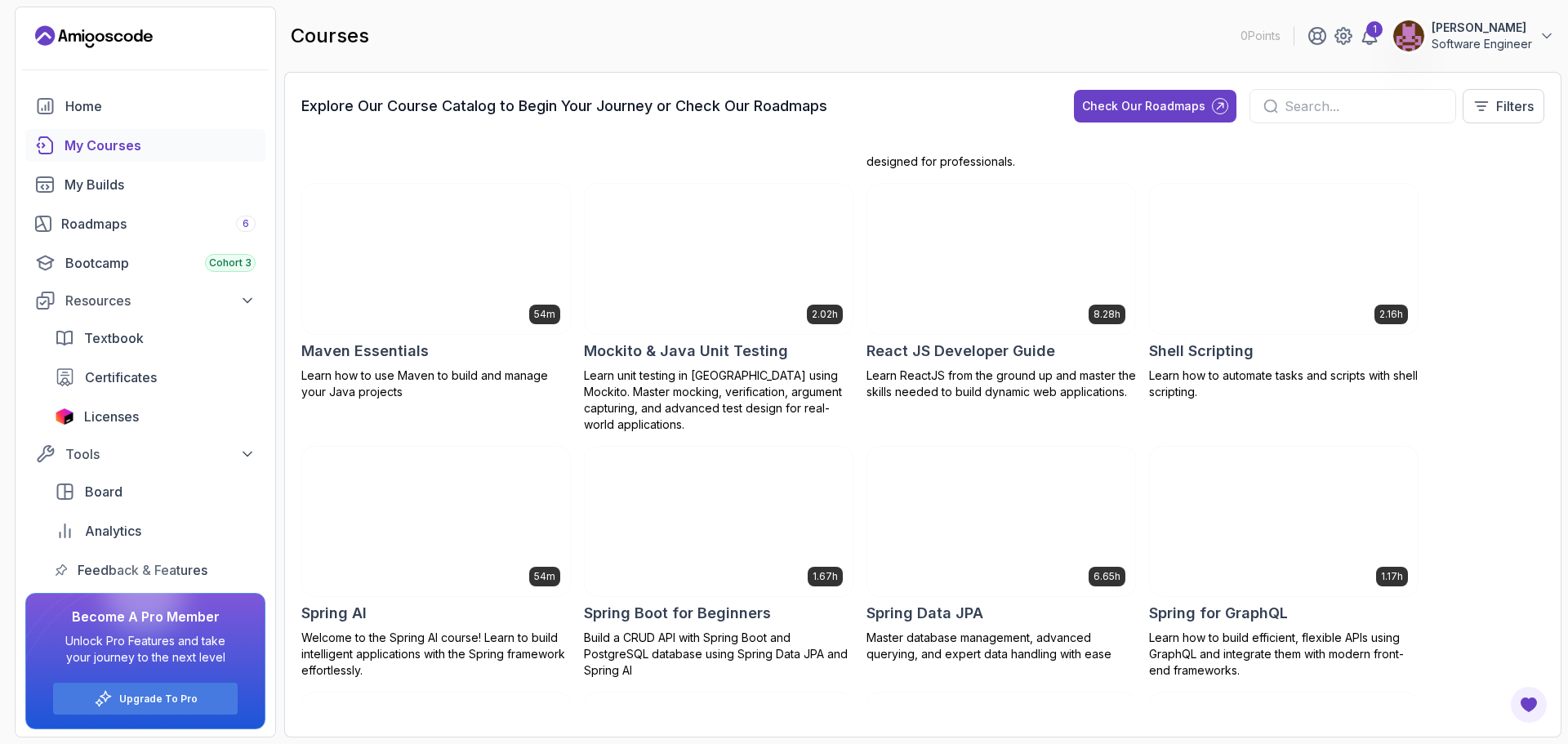 scroll, scrollTop: 1993, scrollLeft: 0, axis: vertical 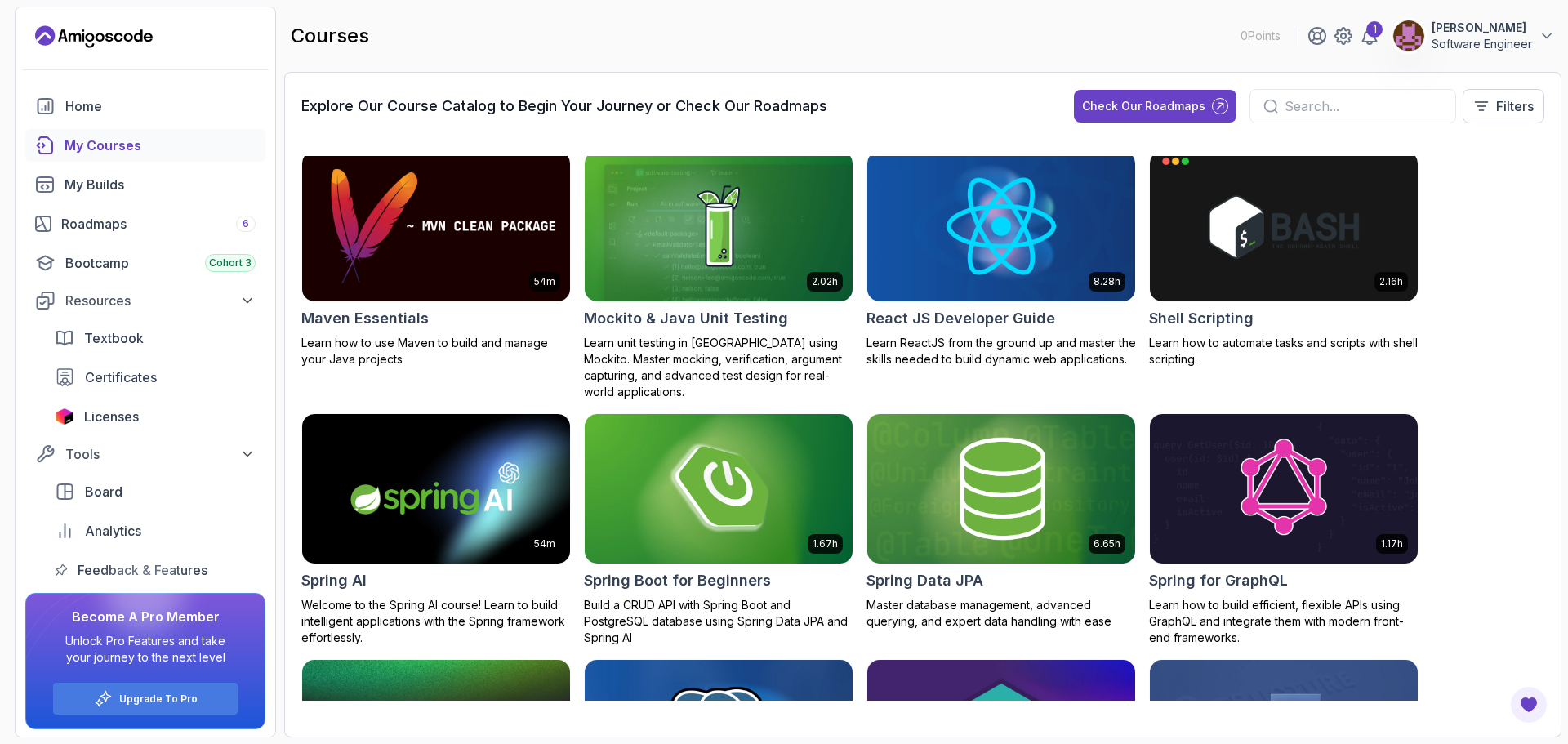 click on "8.31h Advanced Databases Advanced database management with SQL, integrity, and practical applications 5.18h Advanced Spring Boot Dive deep into Spring Boot with our advanced course, designed to take your skills from intermediate to expert level. 2.73h AWS for Developers Master AWS services like EC2, RDS, VPC, Route 53, and Docker to deploy and manage scalable cloud applications. 3.30h Building APIs with Spring Boot Learn to build robust, scalable APIs with Spring Boot, mastering REST principles, JSON handling, and embedded server configuration. 2.63h CI/CD with GitHub Actions Master CI/CD pipelines with GitHub Actions, automate deployments, and implement DevOps best practices 2.08h CSS Essentials Master the fundamentals of CSS and bring your websites to life with style and structure. 1.70h Database Design & Implementation Skills in database design and SQL for efficient, robust backend development 1.45h Docker for Java Developers 4.64h Docker For Professionals 10.13h Git for Professionals 2.55h 2.10h 1.84h 26m" at bounding box center [923, 428] 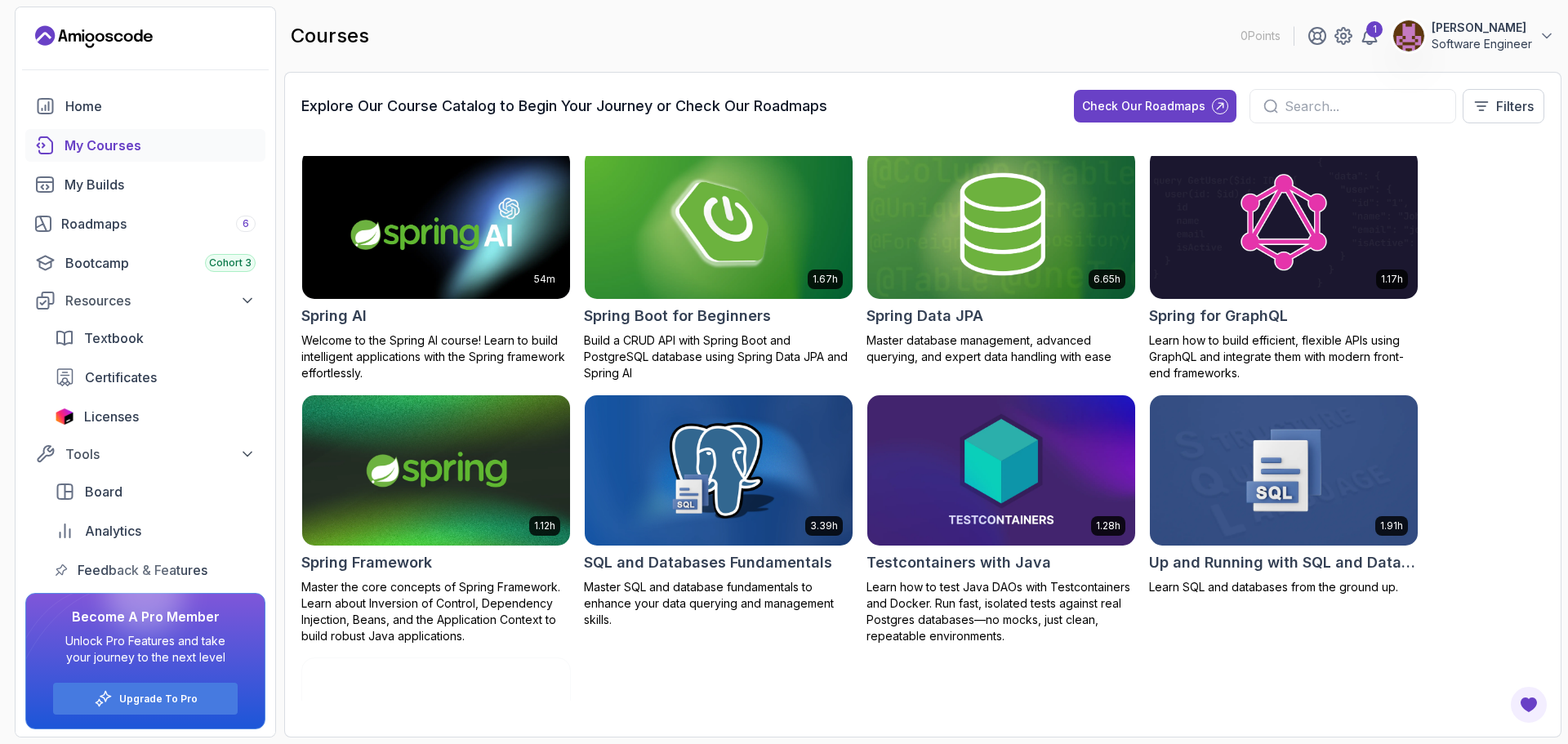scroll, scrollTop: 2287, scrollLeft: 0, axis: vertical 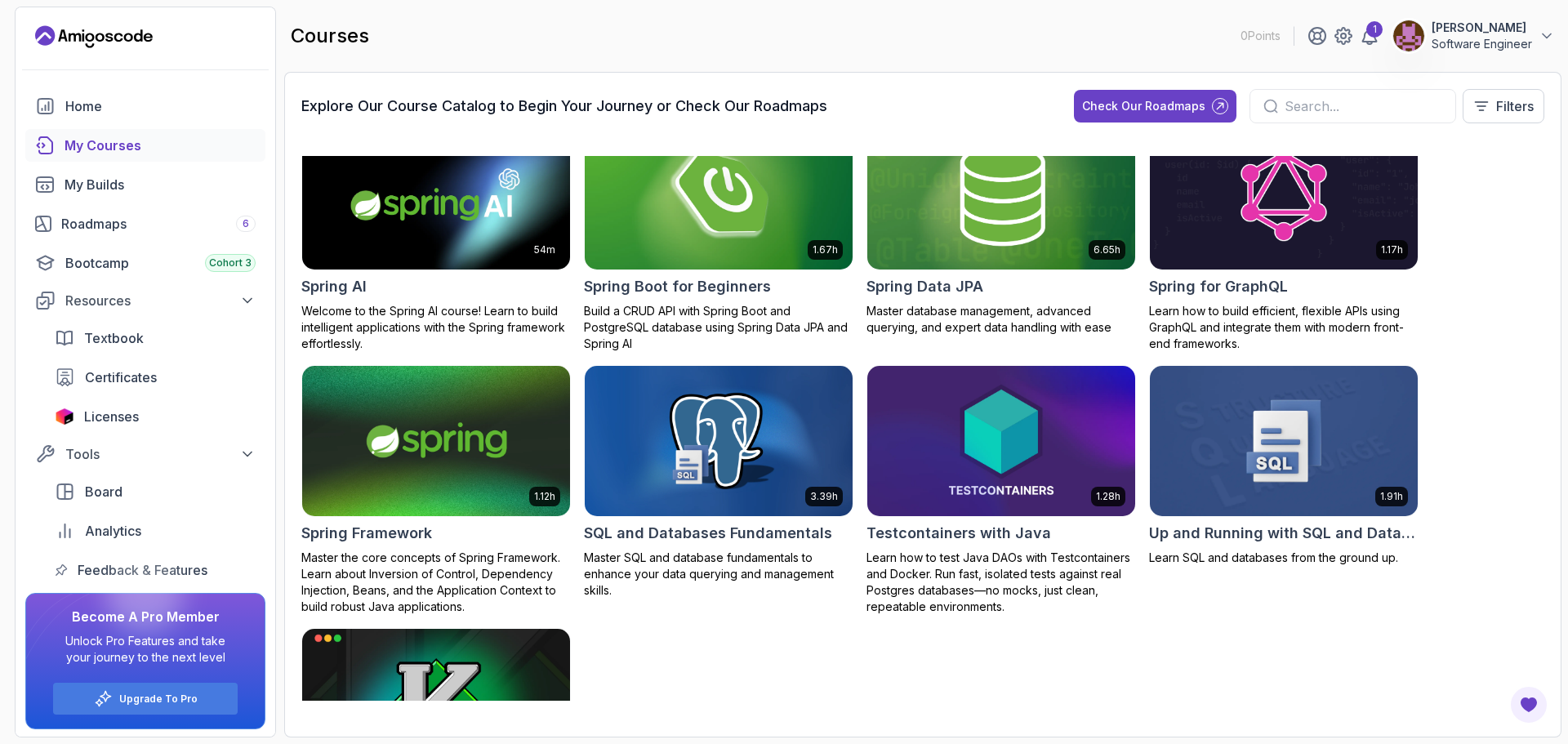 click on "8.31h Advanced Databases Advanced database management with SQL, integrity, and practical applications 5.18h Advanced Spring Boot Dive deep into Spring Boot with our advanced course, designed to take your skills from intermediate to expert level. 2.73h AWS for Developers Master AWS services like EC2, RDS, VPC, Route 53, and Docker to deploy and manage scalable cloud applications. 3.30h Building APIs with Spring Boot Learn to build robust, scalable APIs with Spring Boot, mastering REST principles, JSON handling, and embedded server configuration. 2.63h CI/CD with GitHub Actions Master CI/CD pipelines with GitHub Actions, automate deployments, and implement DevOps best practices 2.08h CSS Essentials Master the fundamentals of CSS and bring your websites to life with style and structure. 1.70h Database Design & Implementation Skills in database design and SQL for efficient, robust backend development 1.45h Docker for Java Developers 4.64h Docker For Professionals 10.13h Git for Professionals 2.55h 2.10h 1.84h 26m" at bounding box center [923, 428] 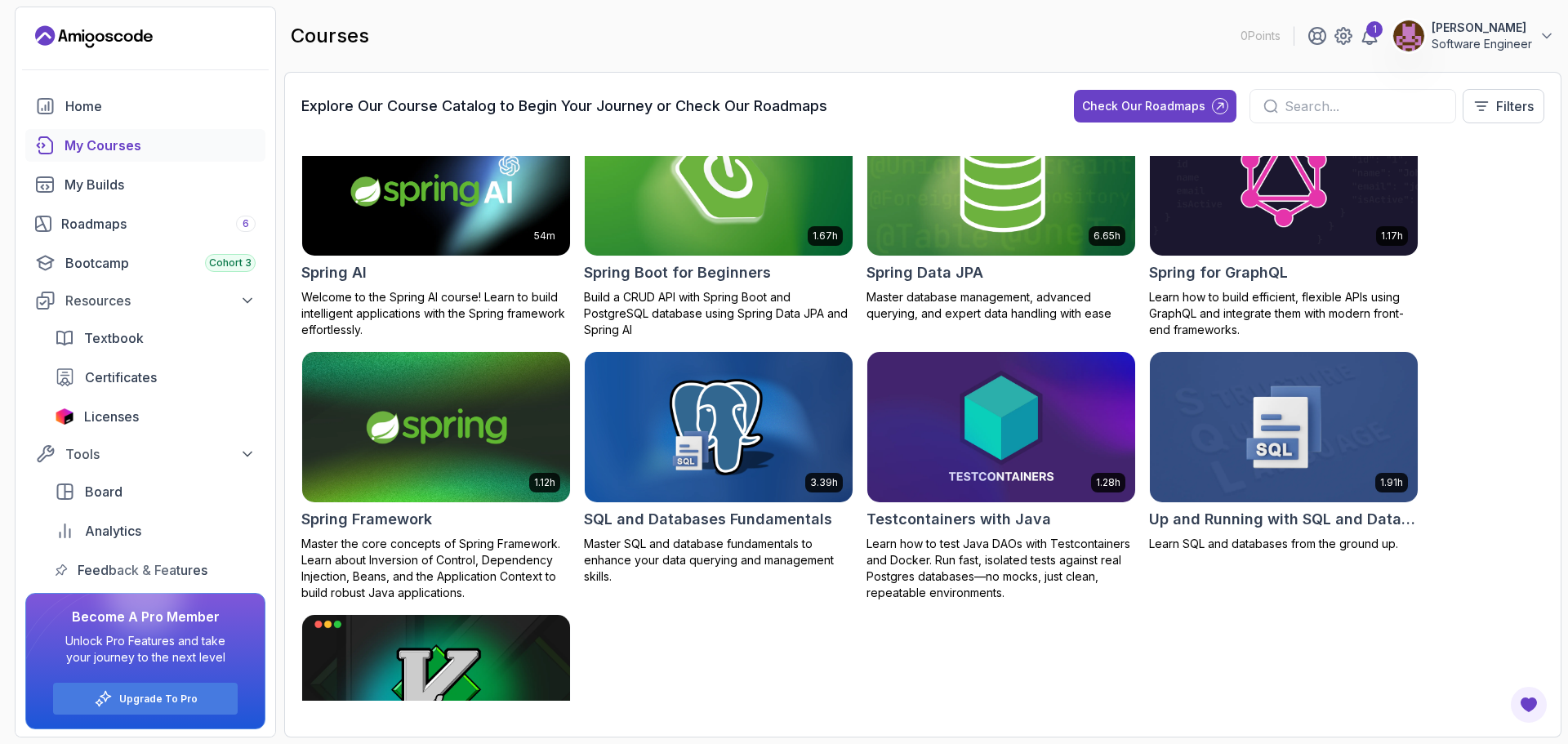 scroll, scrollTop: 2268, scrollLeft: 0, axis: vertical 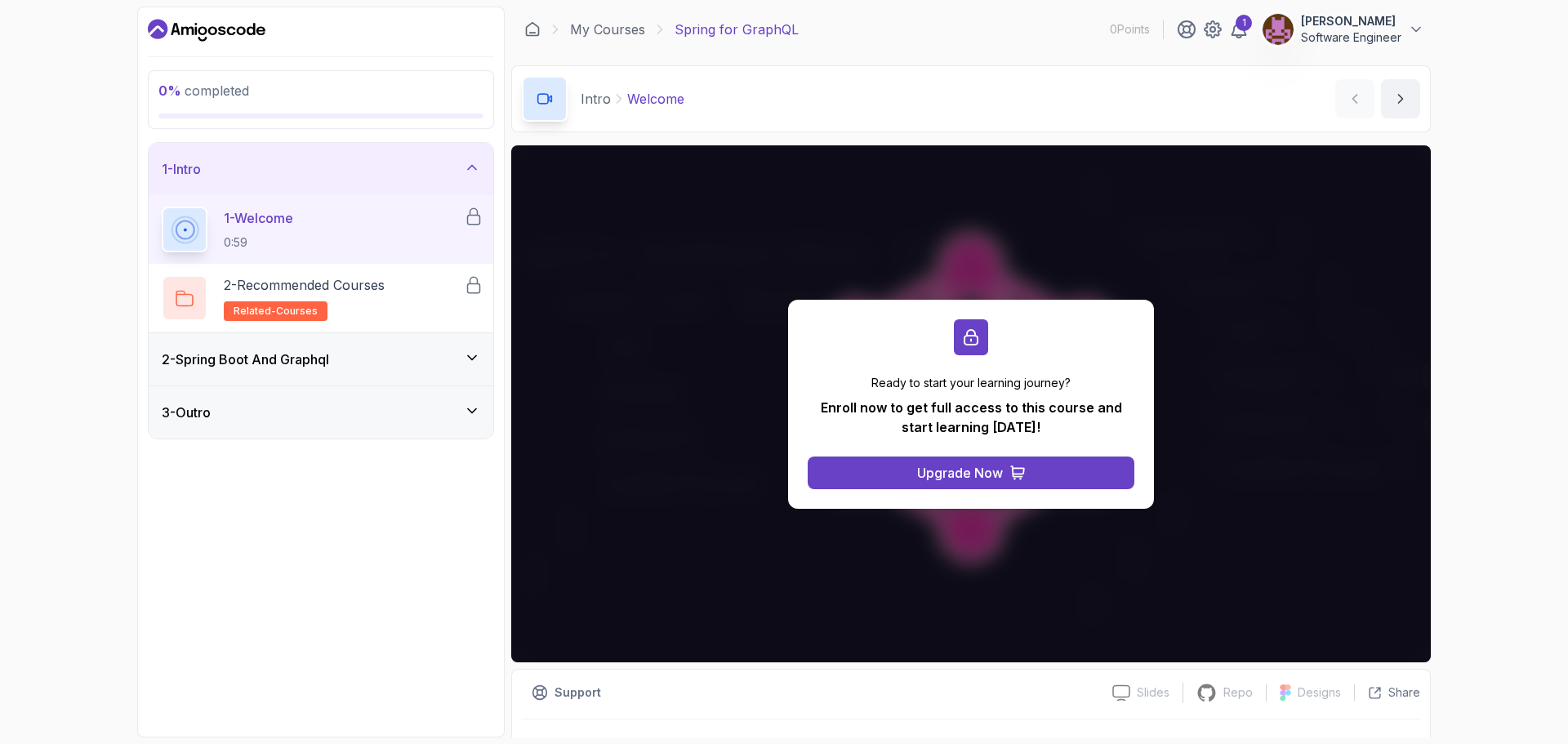 click 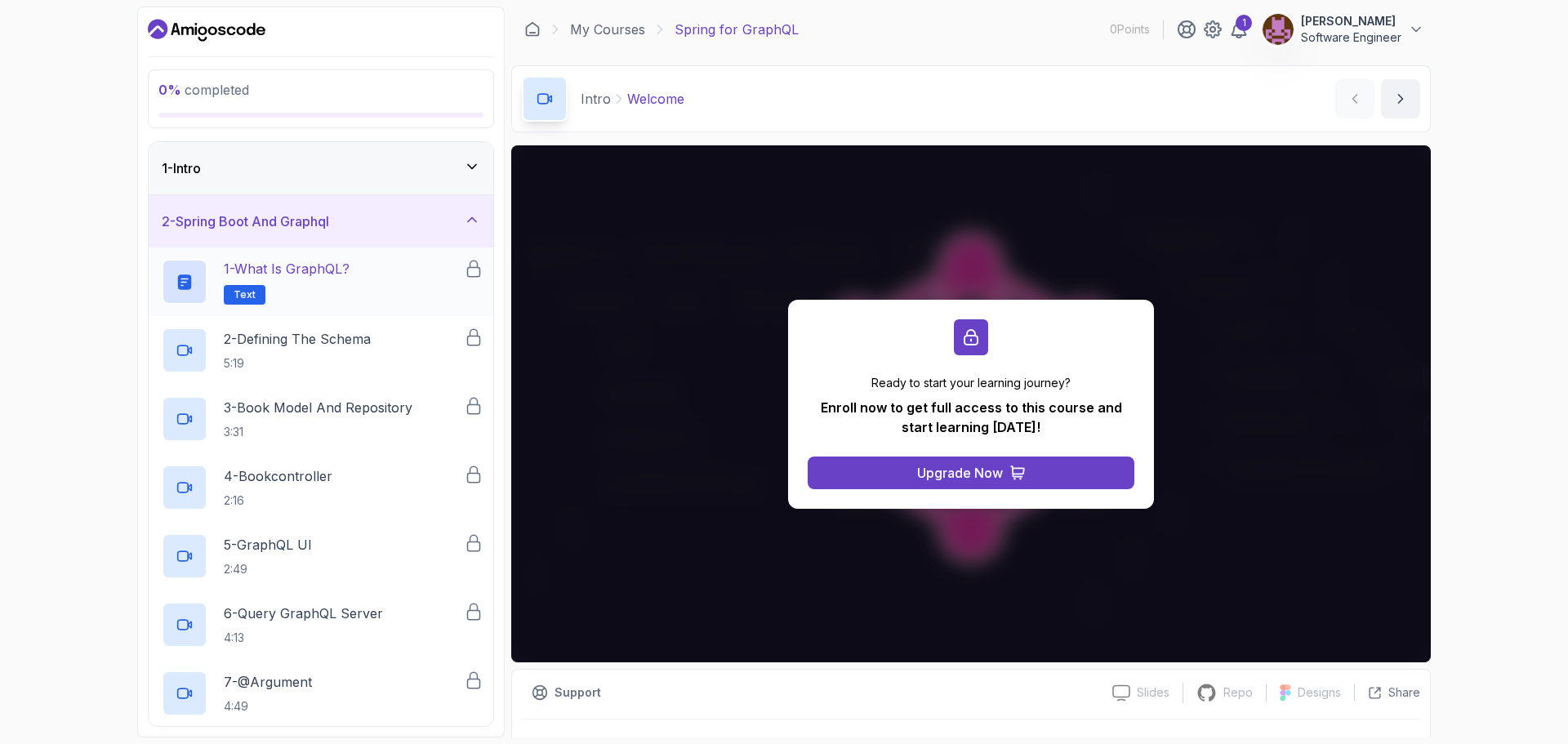 click on "1  -  What is GraphQL?" at bounding box center (287, 269) 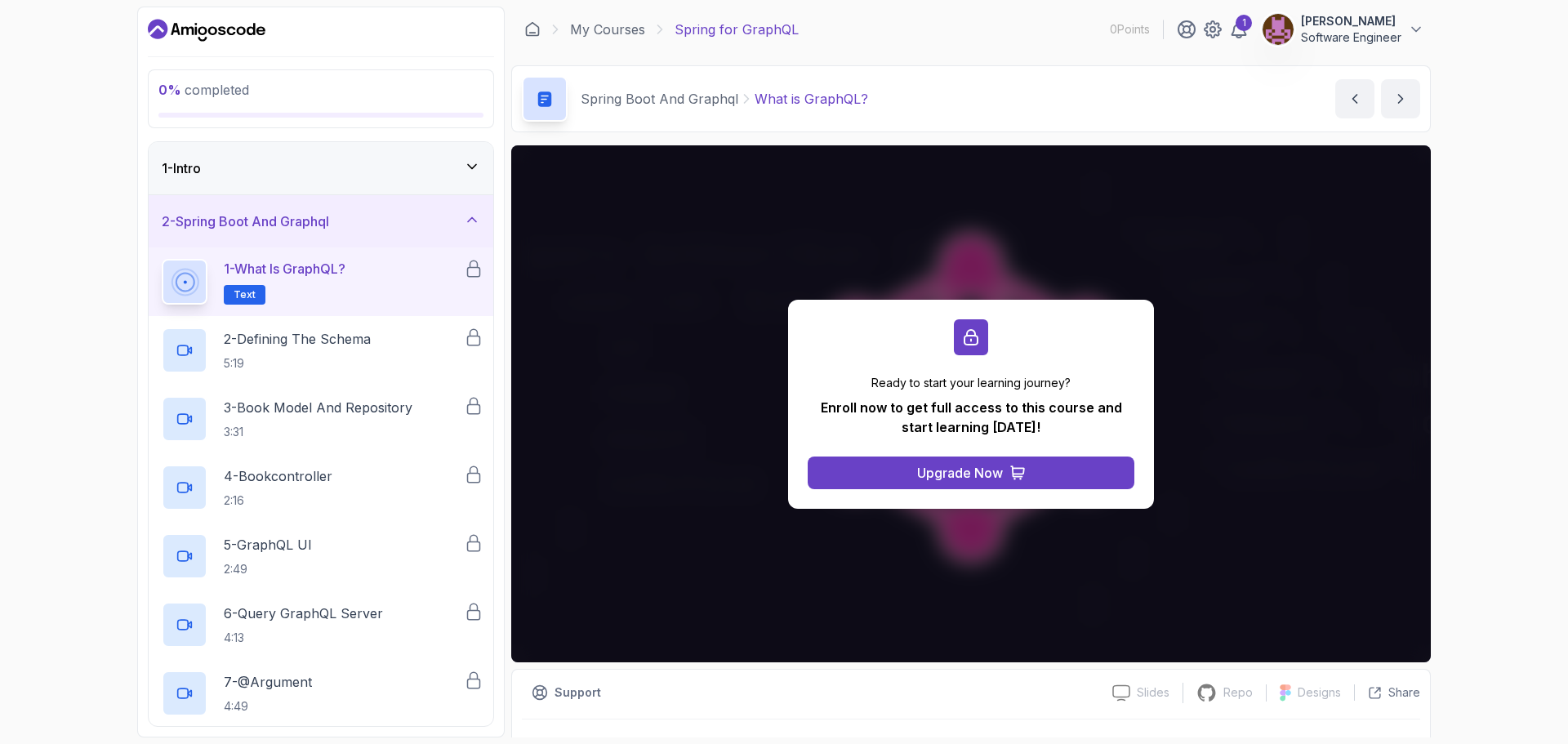 click on "1  -  What is GraphQL?" at bounding box center [284, 269] 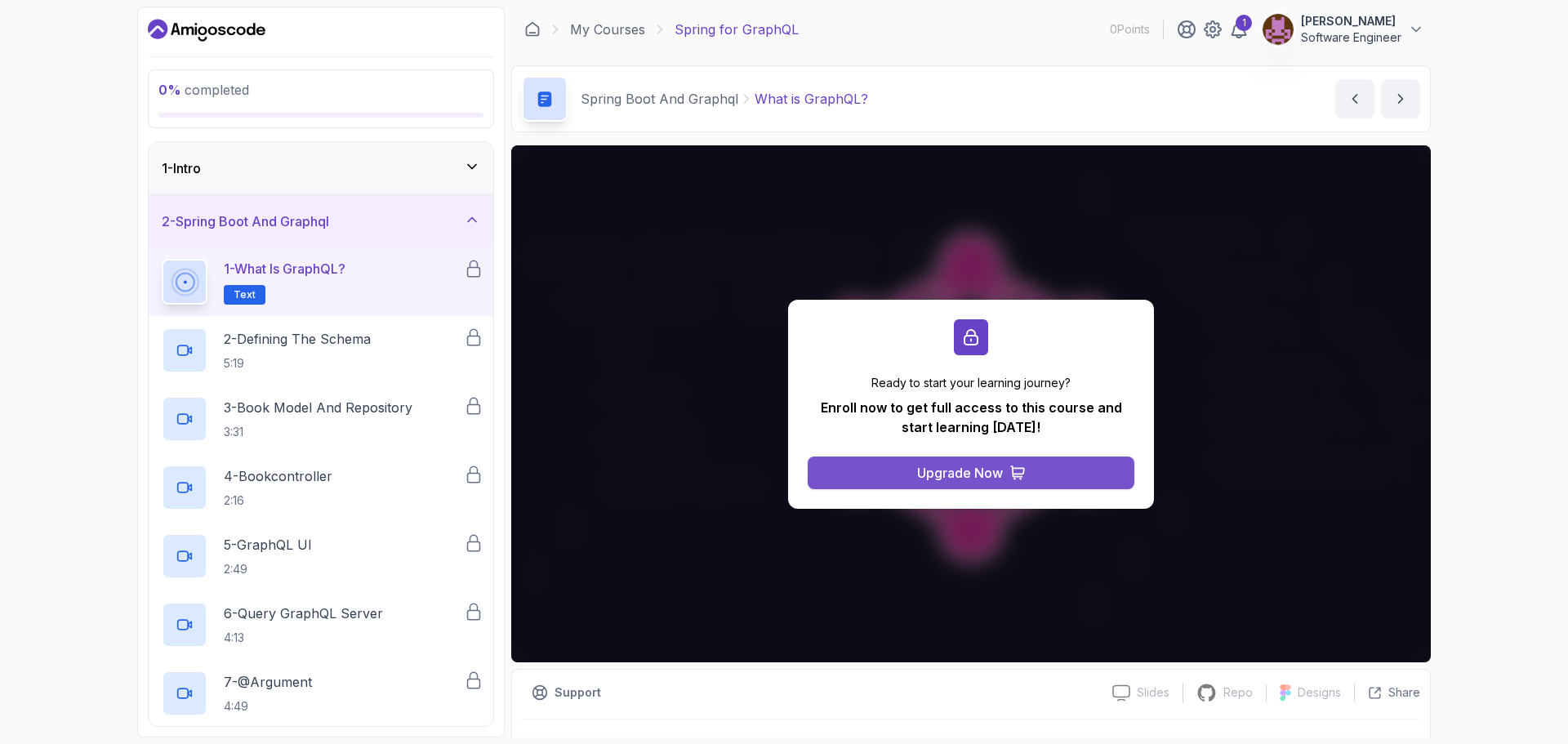 click on "Upgrade Now" at bounding box center (960, 473) 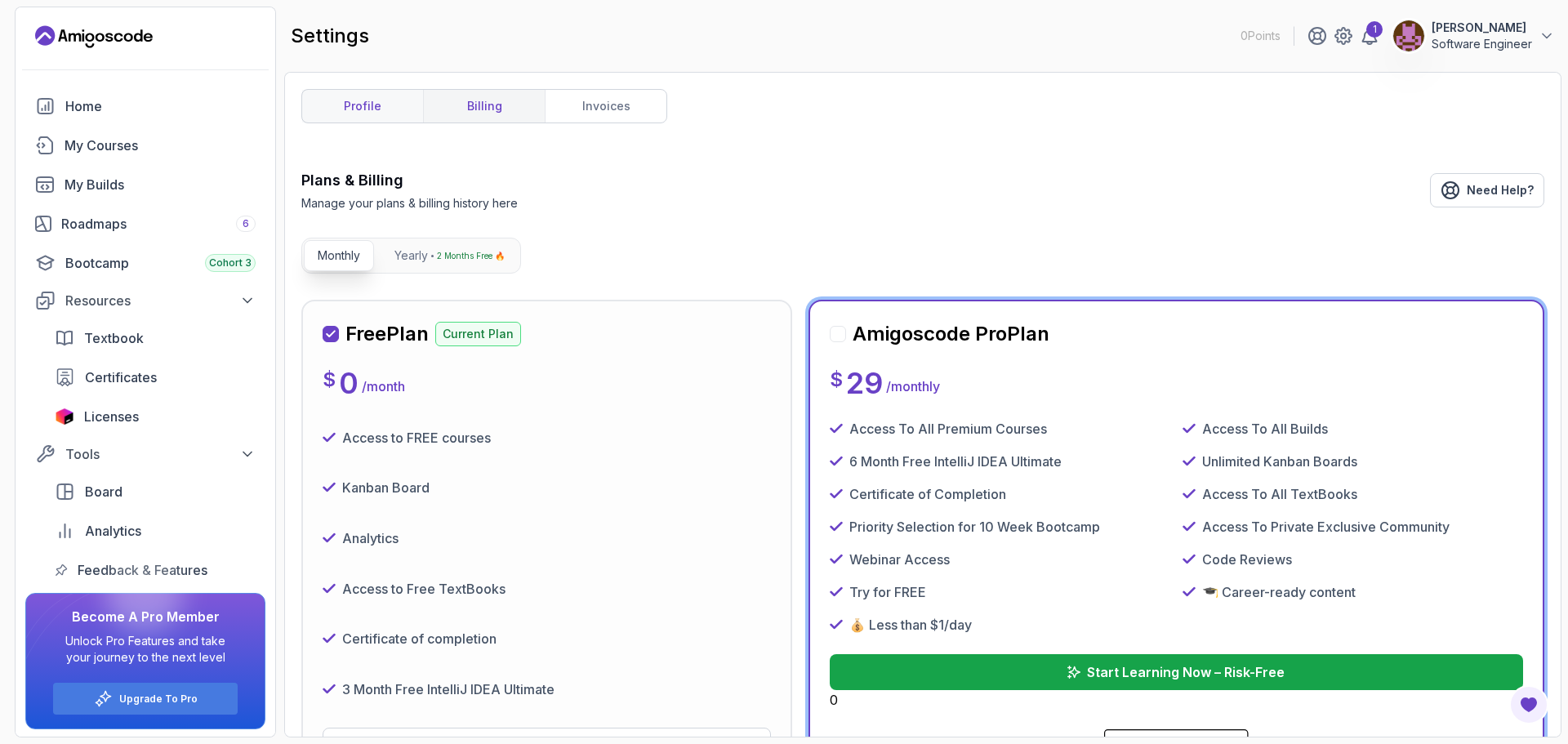 click on "profile" at bounding box center (363, 106) 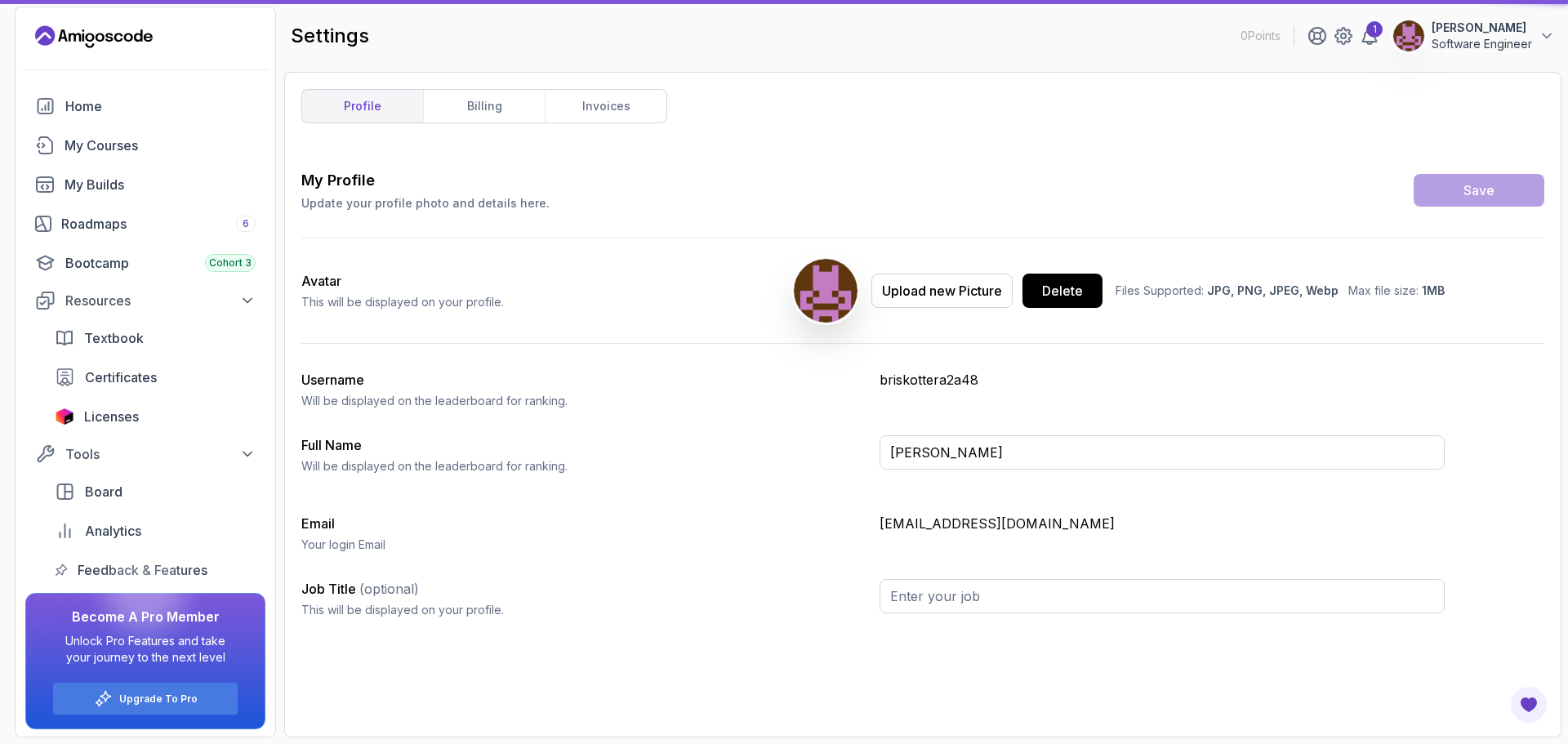 type on "Software Engineer" 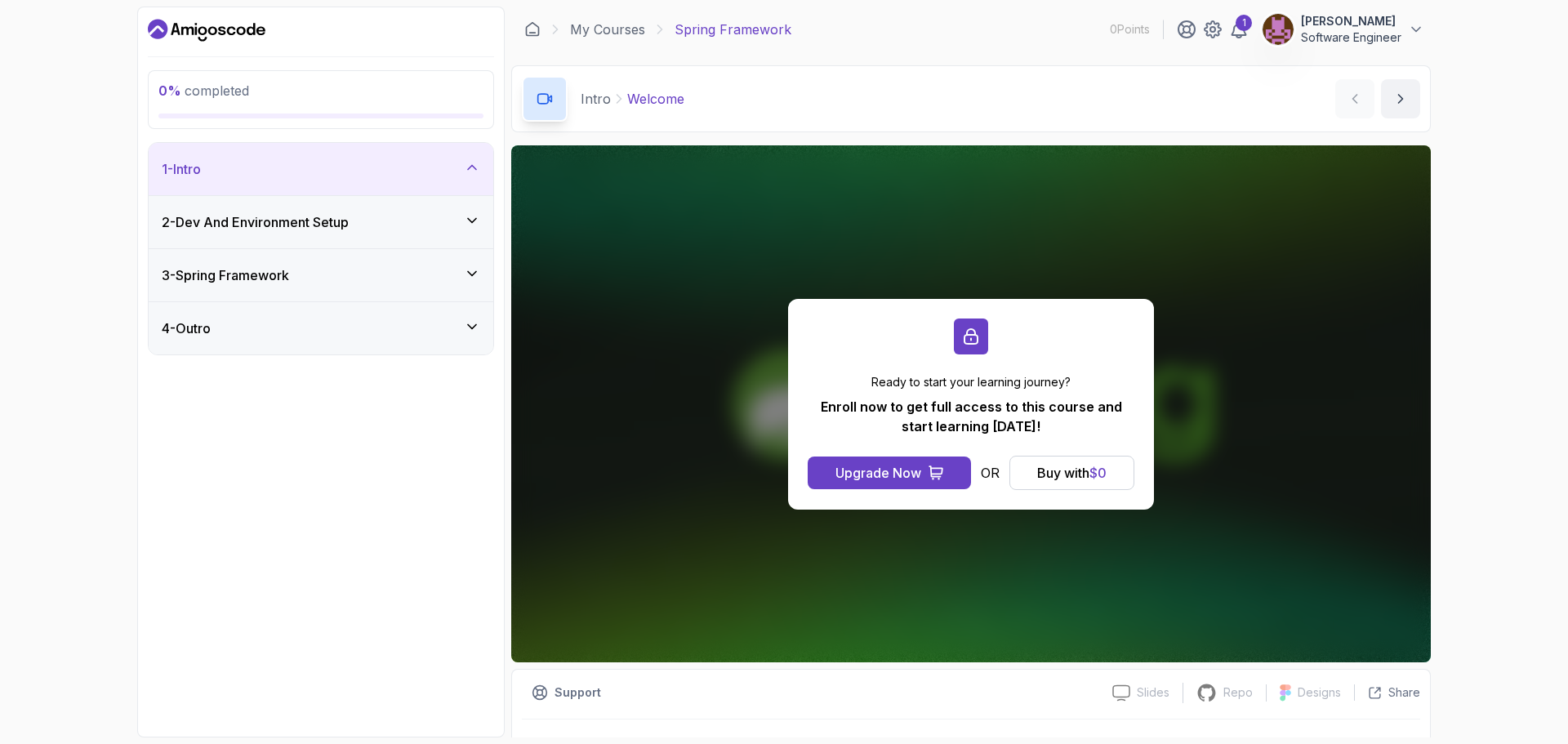 scroll, scrollTop: 0, scrollLeft: 0, axis: both 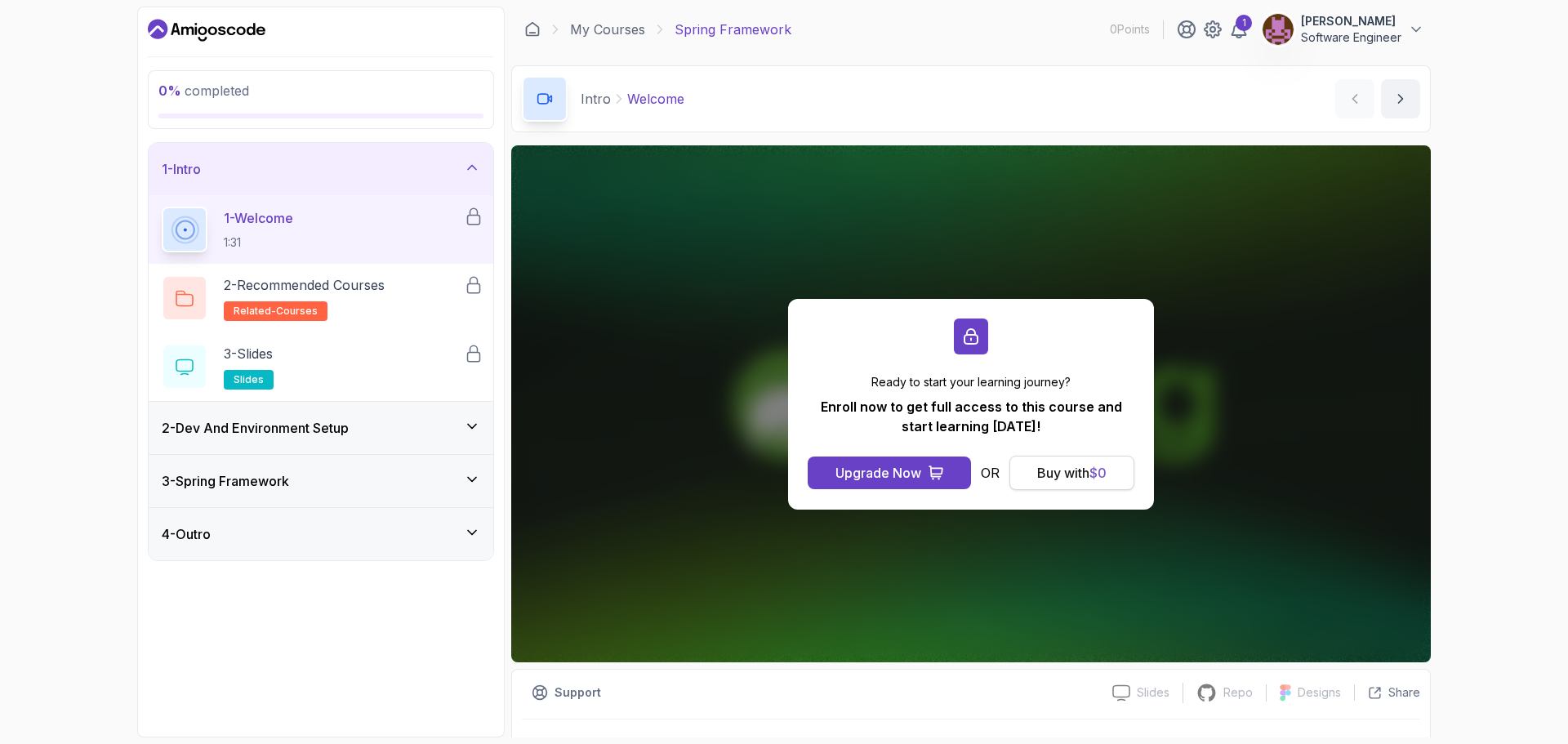 click on "$ 0" at bounding box center (1098, 473) 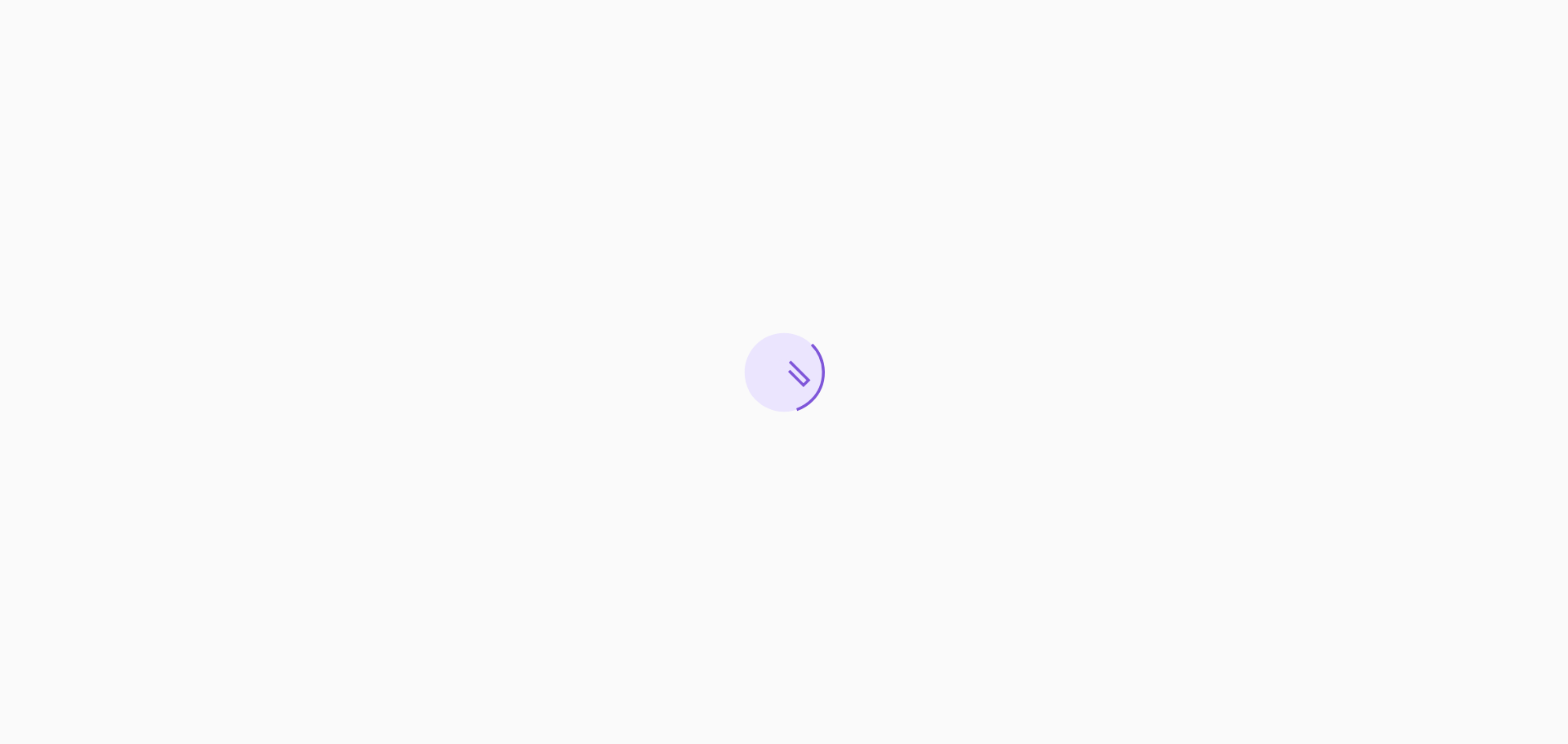 scroll, scrollTop: 0, scrollLeft: 0, axis: both 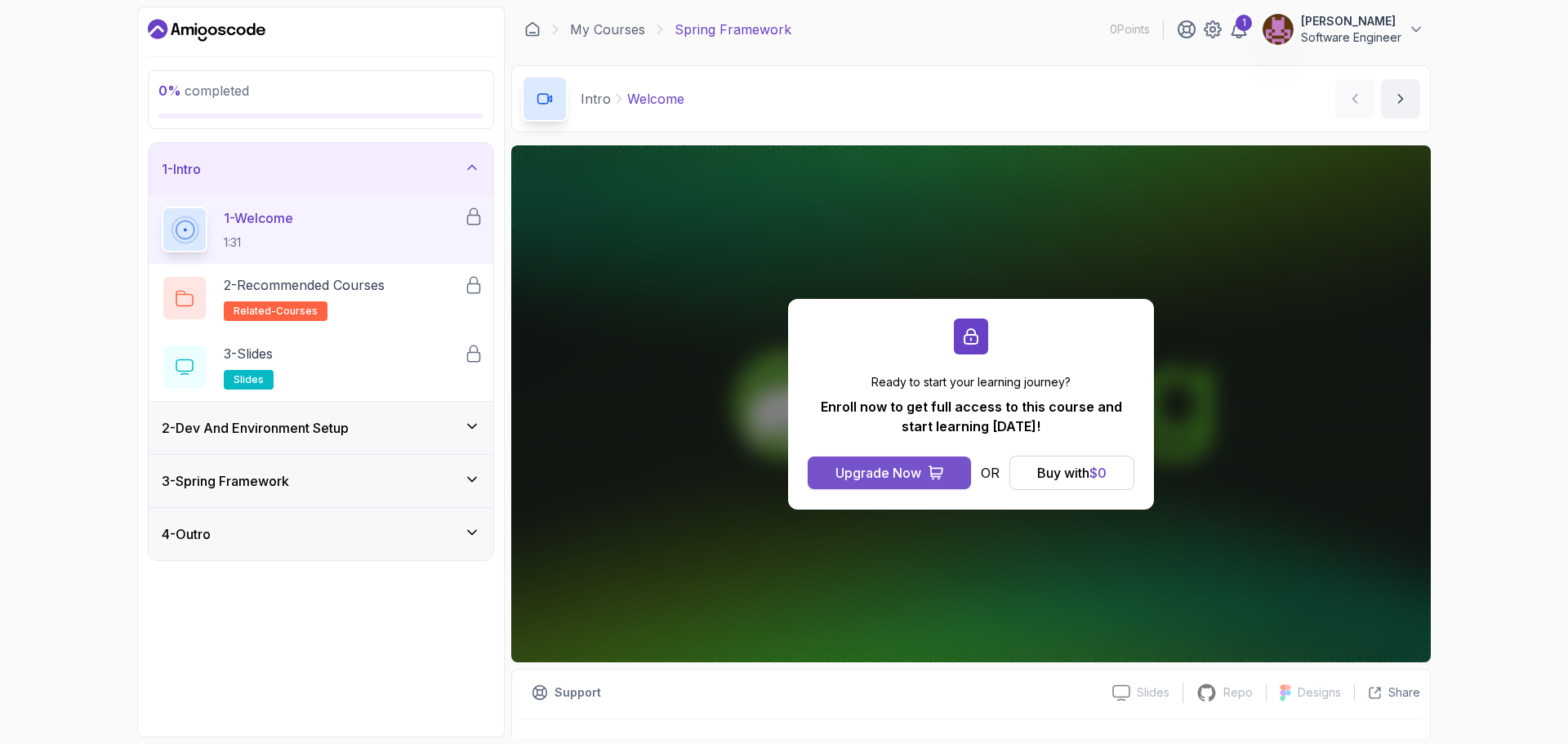 click on "Upgrade Now" at bounding box center (878, 473) 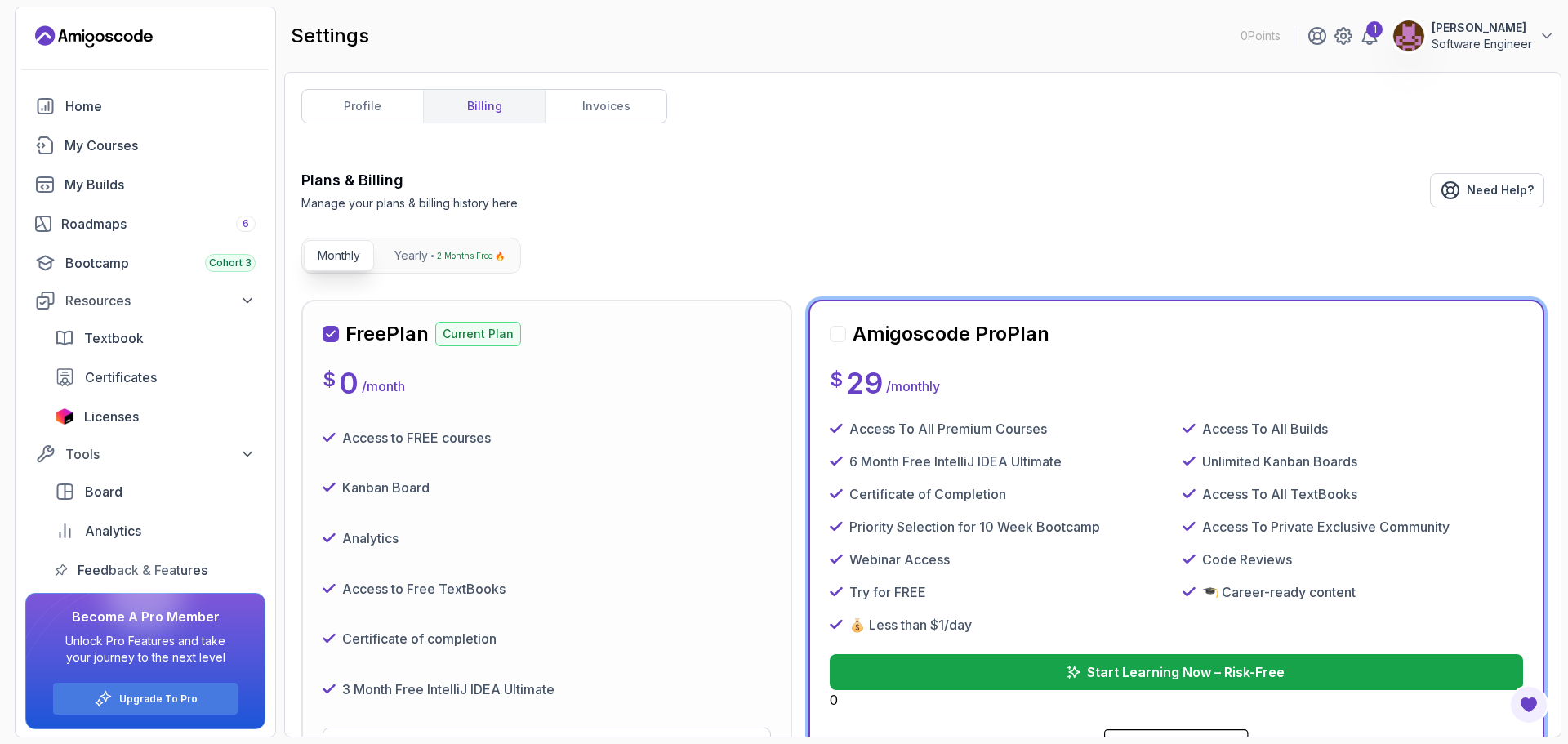 click on "Plans & Billing Manage your plans & billing history here Need Help? Monthly Yearly 2 Months Free 🔥 Free  Plan Current Plan $ 0 / month Access to FREE courses Kanban Board Analytics Access to Free TextBooks Certificate of completion 3 Month Free IntelliJ IDEA Ultimate Current Plan Amigoscode Pro  Plan $ 29 / monthly Access To All Premium Courses Access To All Builds 6 Month Free IntelliJ IDEA Ultimate Unlimited Kanban Boards Certificate of Completion Access To All TextBooks Priority Selection for 10 Week Bootcamp Access To Private Exclusive Community Webinar Access Code Reviews Try for FREE 🎓 Career-ready content 💰 Less than $1/day Start Learning Now – Risk-Free 0 .cls-1 { fill: currentColor; } Powered by Stripe - blurple Testimonials Trusted by over 150,000 developers and teams around the world         [PERSON_NAME]   Spring Developer Advocate             [DOMAIN_NAME][URL]         [DATE]                       Sai    Software Engineer @Amazon               [DATE]" at bounding box center [923, 2428] 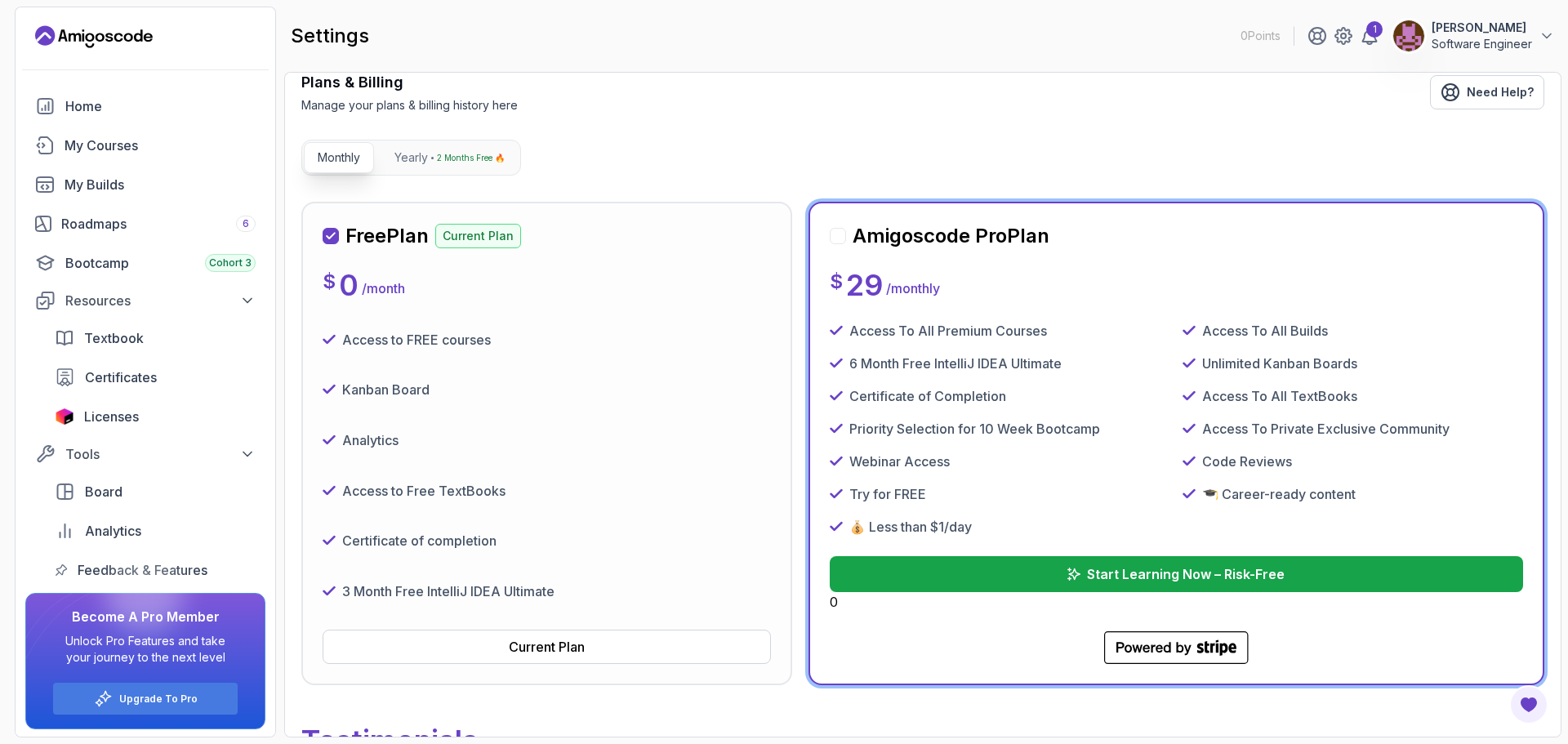 scroll, scrollTop: 131, scrollLeft: 0, axis: vertical 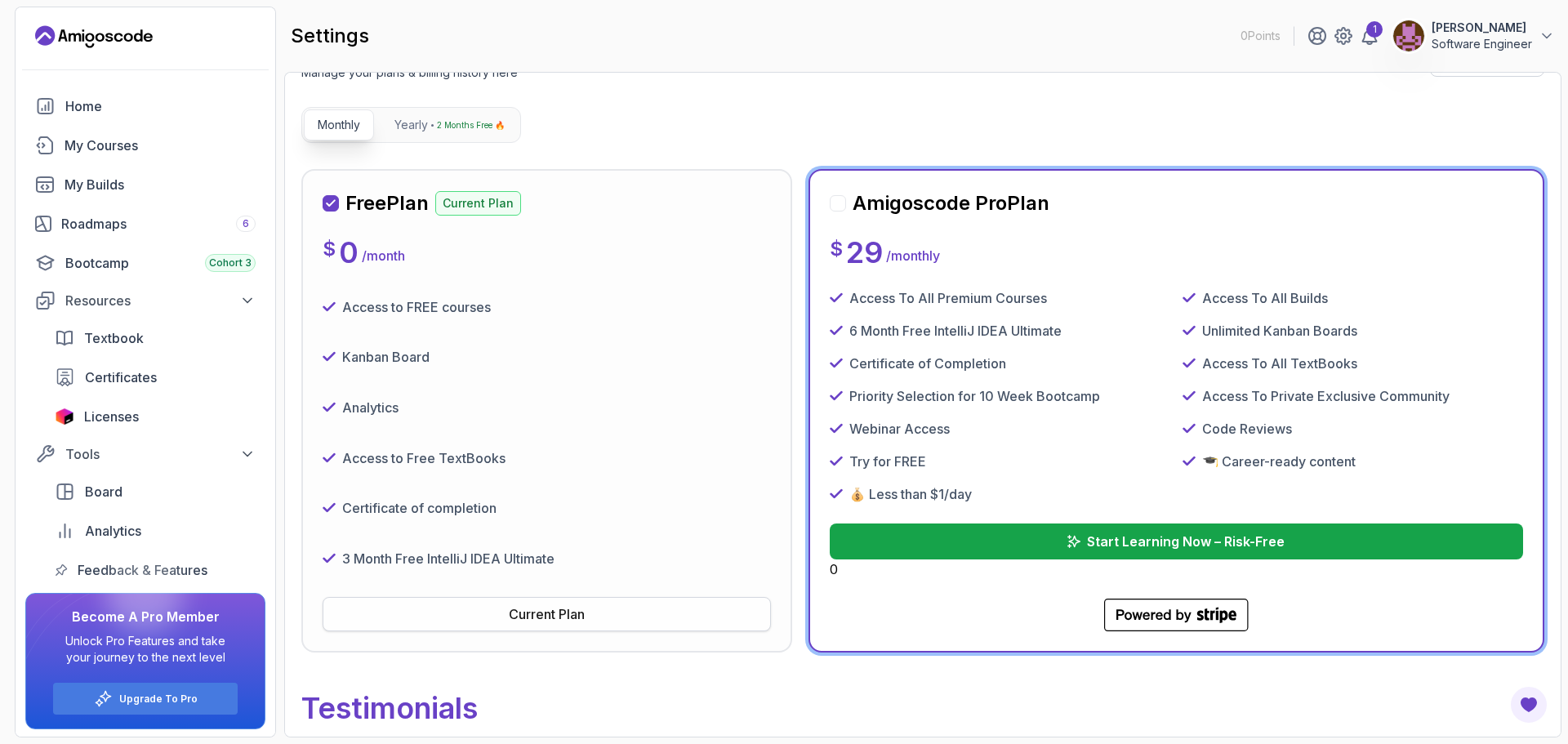 click on "Current Plan" at bounding box center [546, 614] 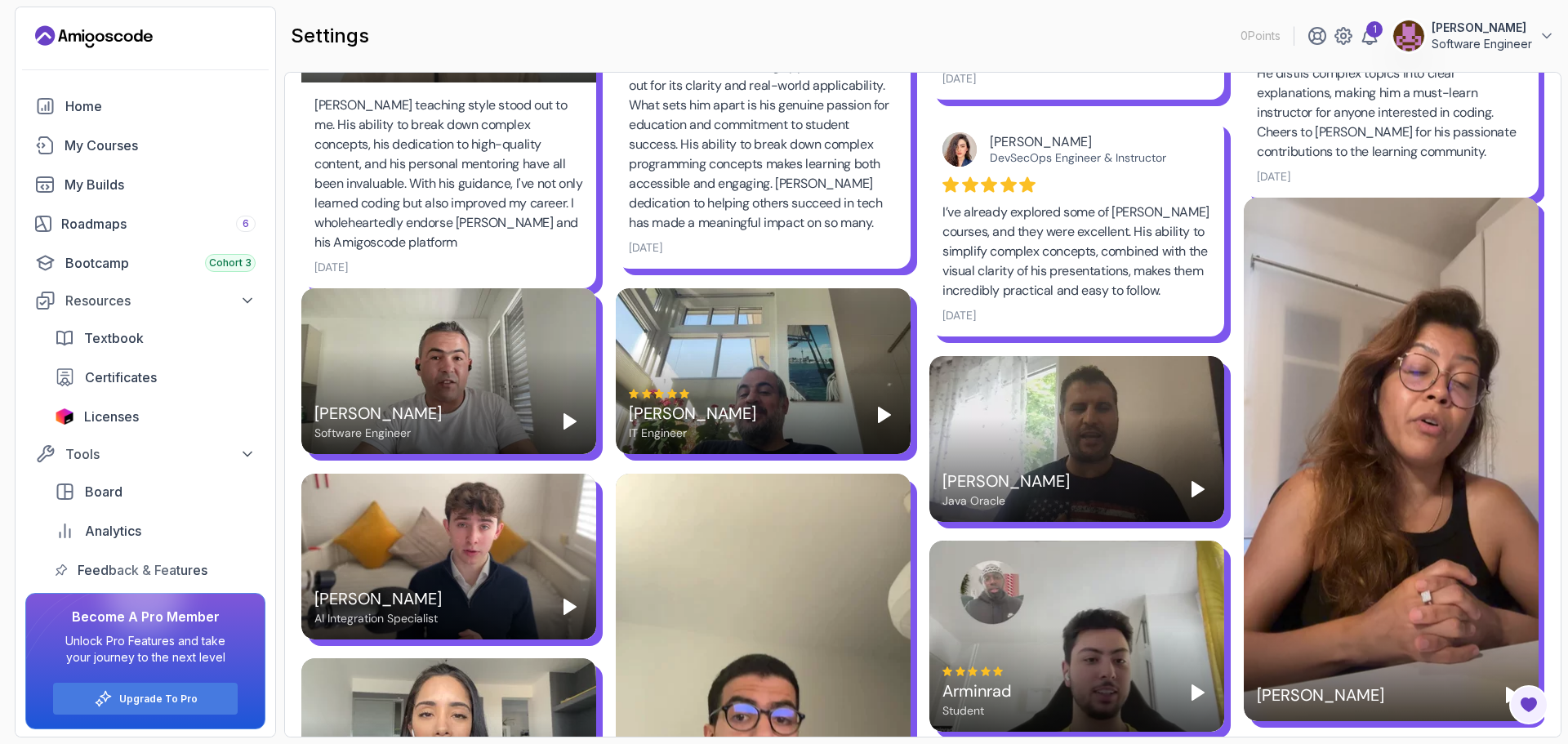 scroll, scrollTop: 1307, scrollLeft: 0, axis: vertical 